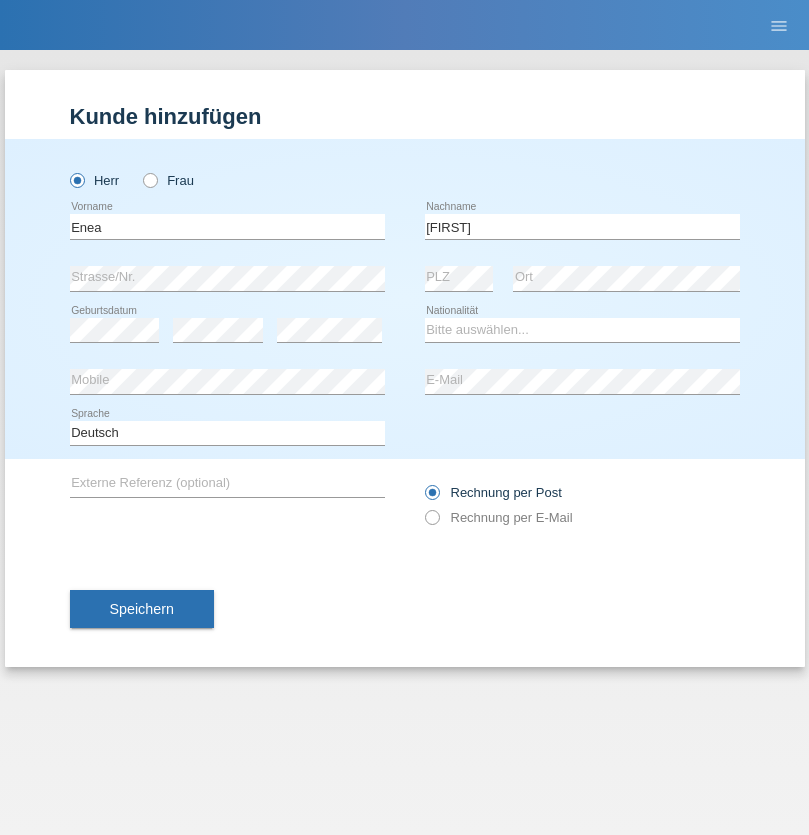 scroll, scrollTop: 0, scrollLeft: 0, axis: both 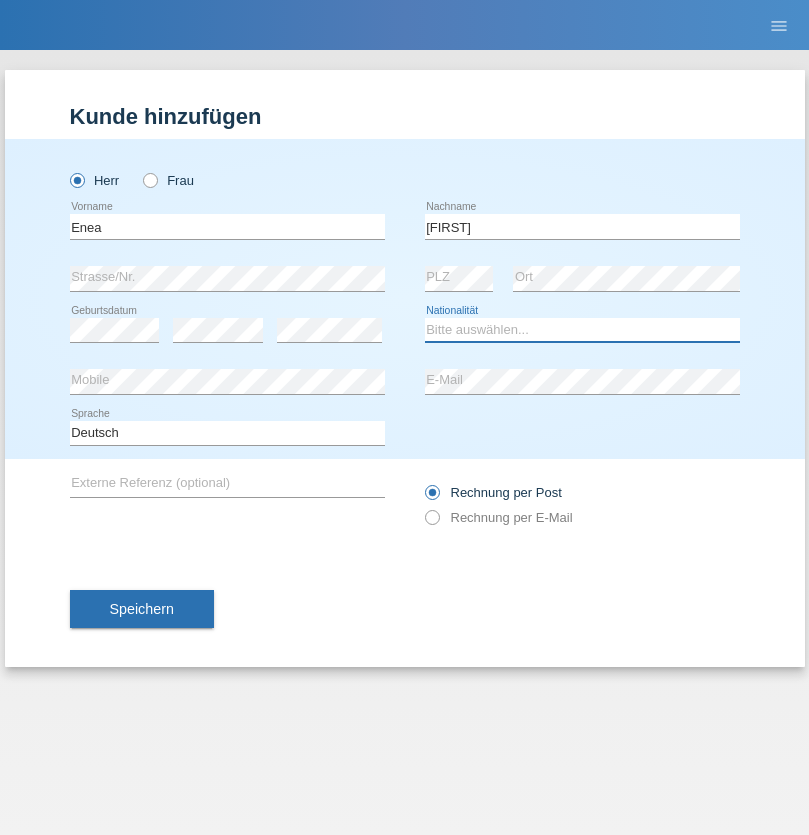 select on "OM" 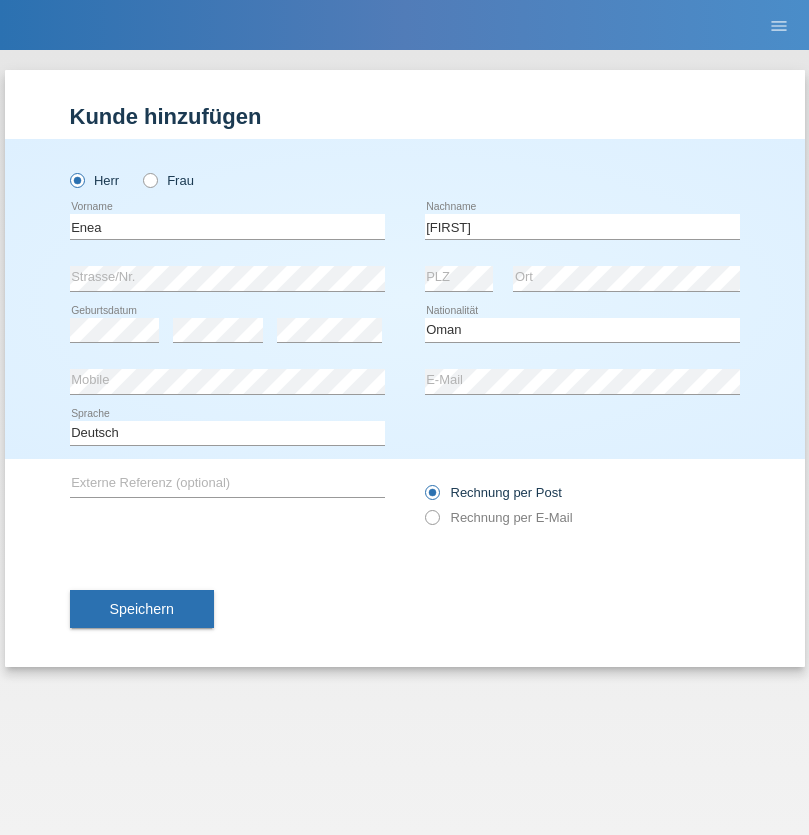select on "C" 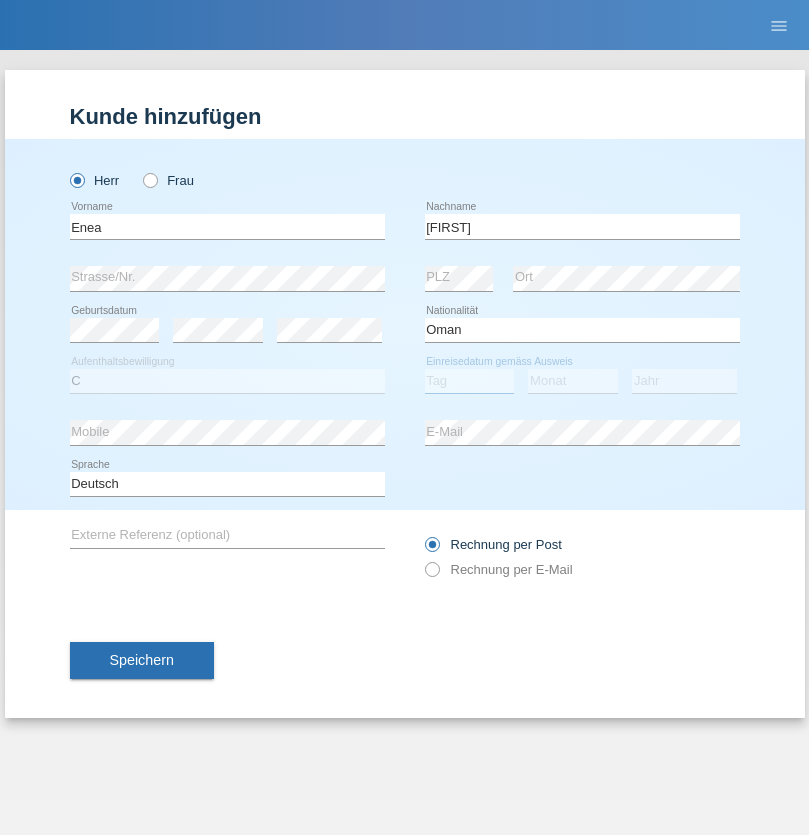 select on "17" 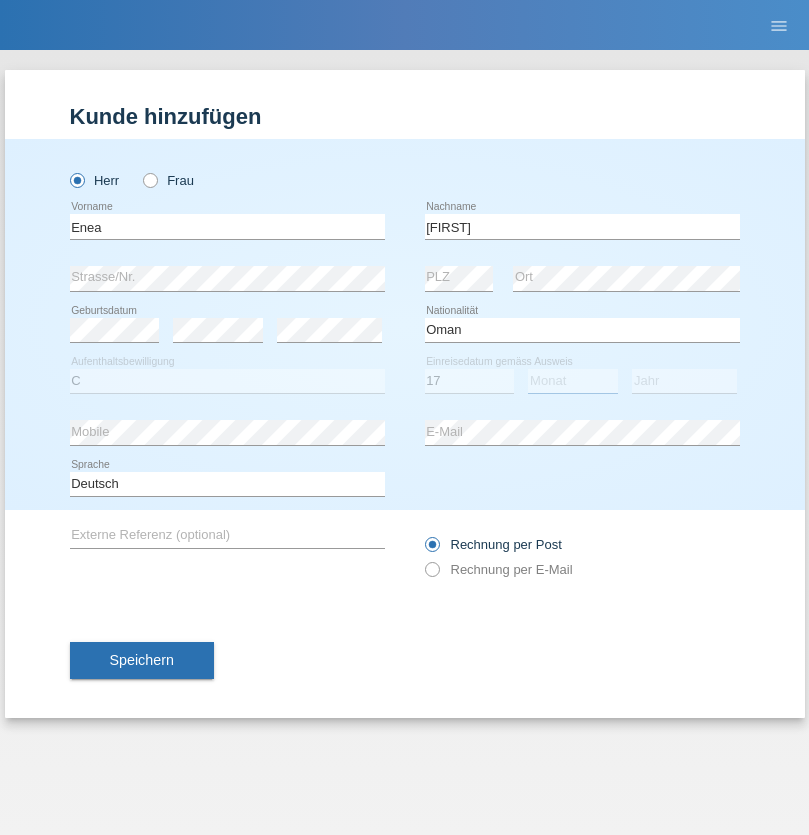 select on "06" 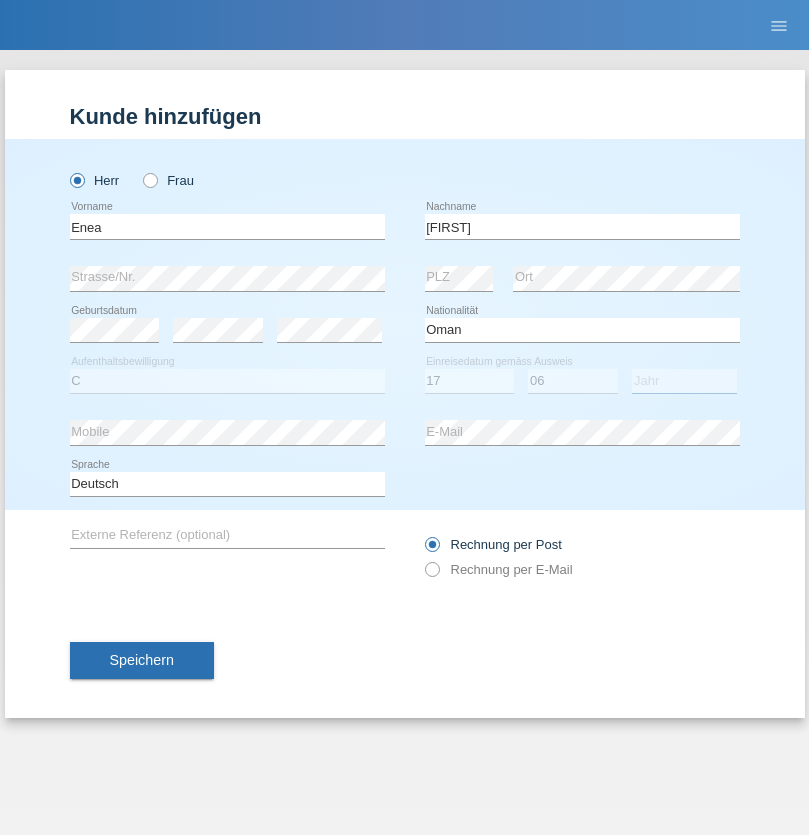 select on "2021" 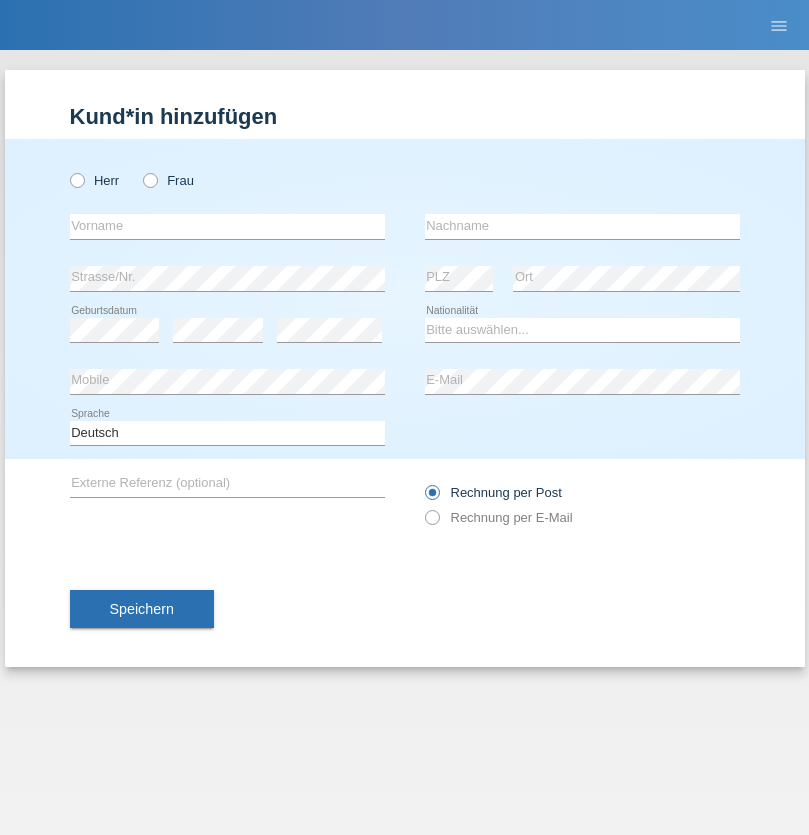 scroll, scrollTop: 0, scrollLeft: 0, axis: both 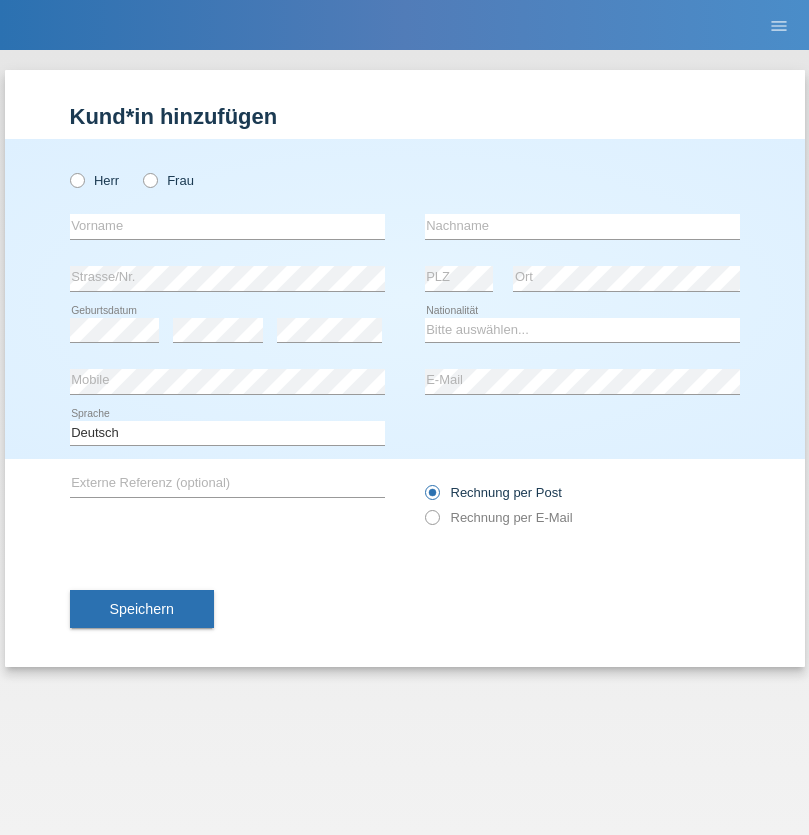 radio on "true" 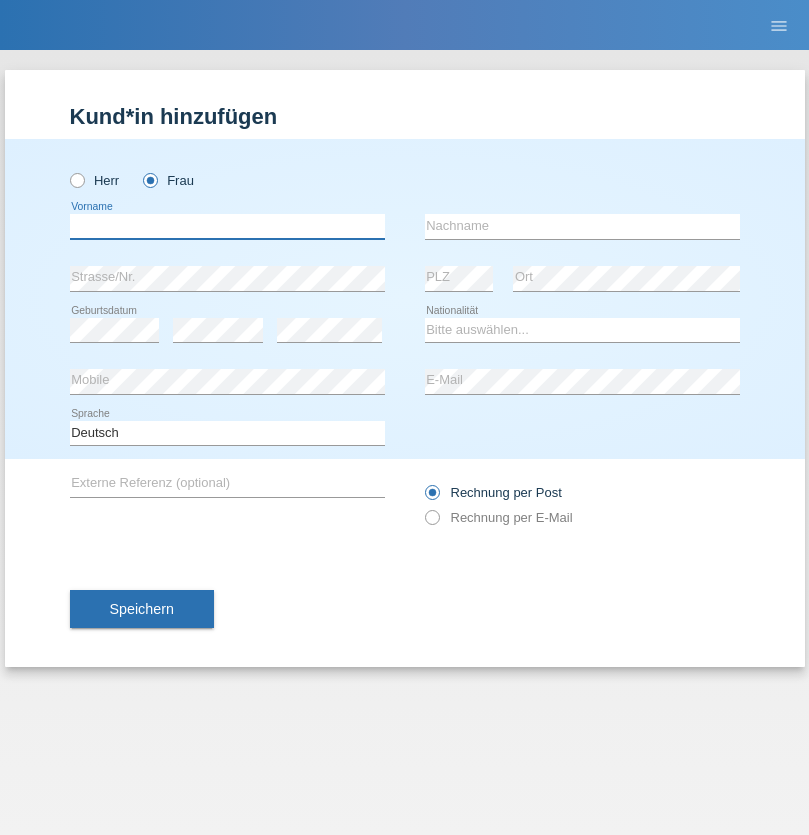 click at bounding box center (227, 226) 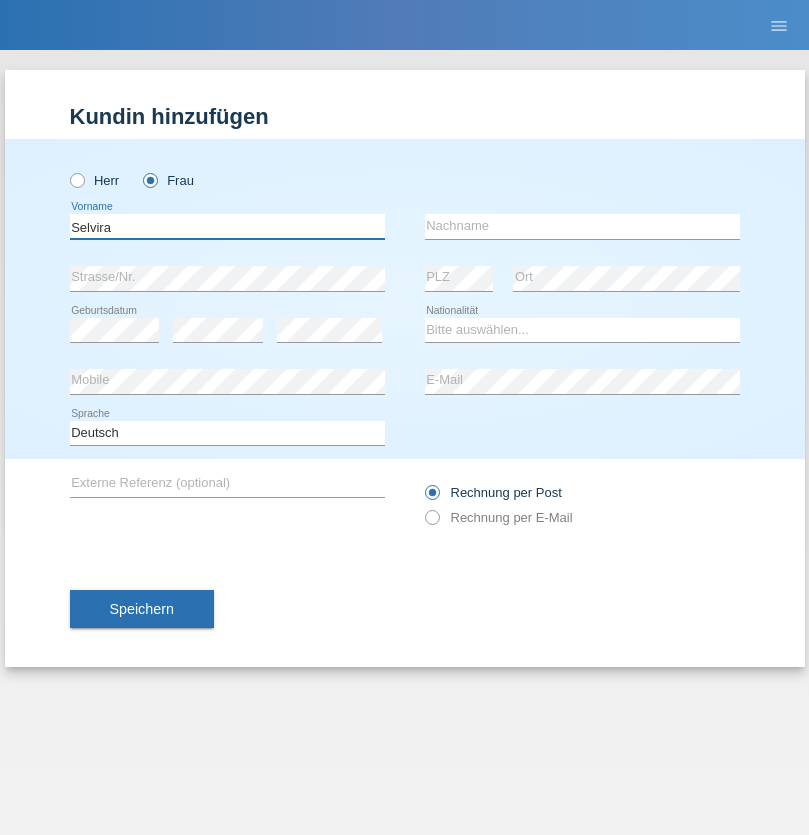 type on "Selvira" 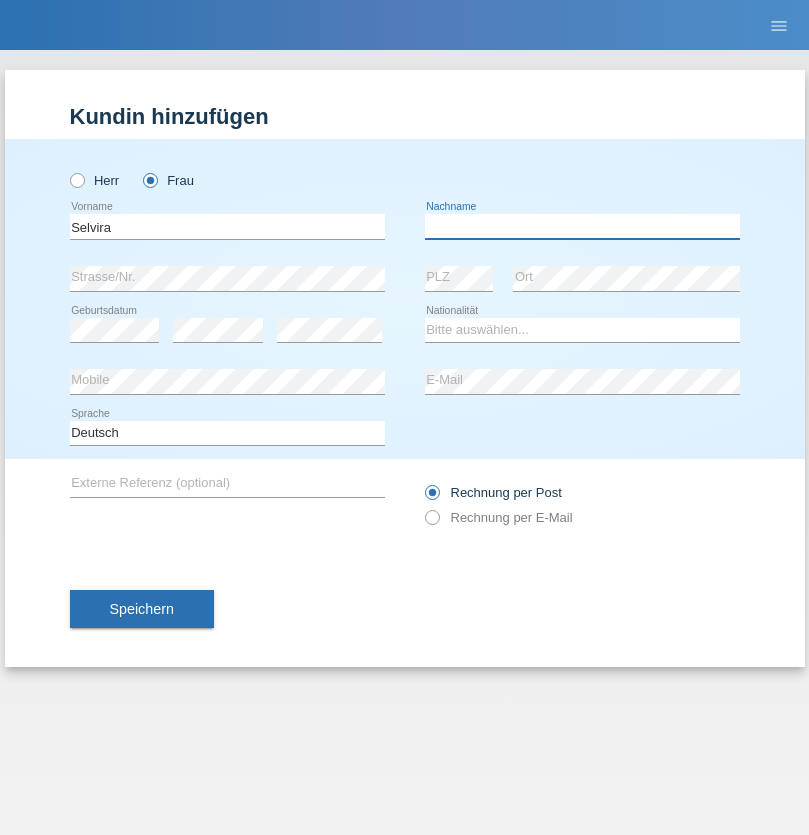 click at bounding box center (582, 226) 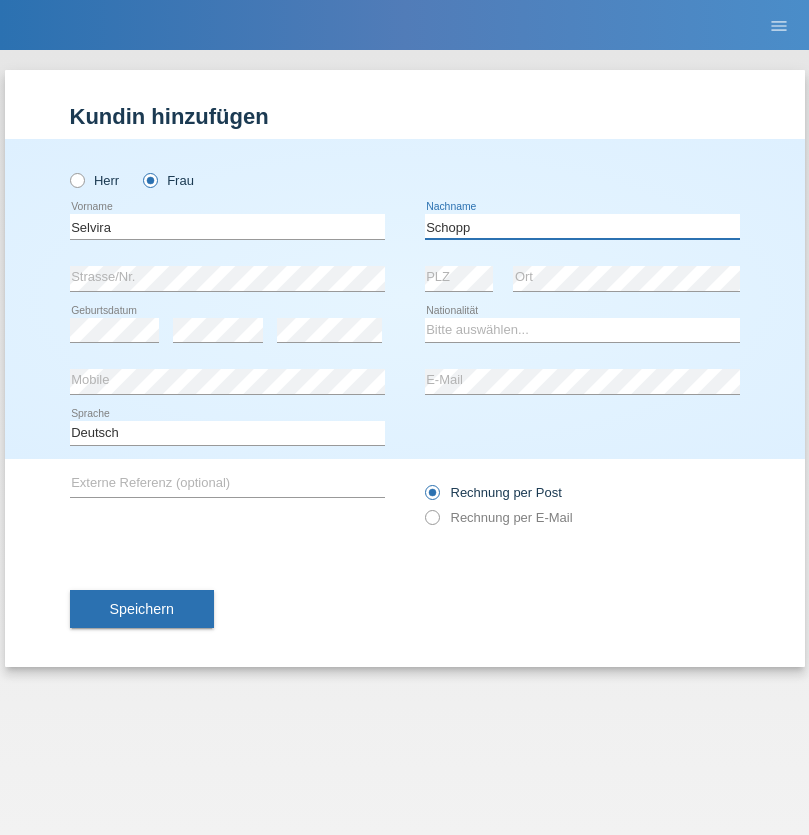 type on "Schopp" 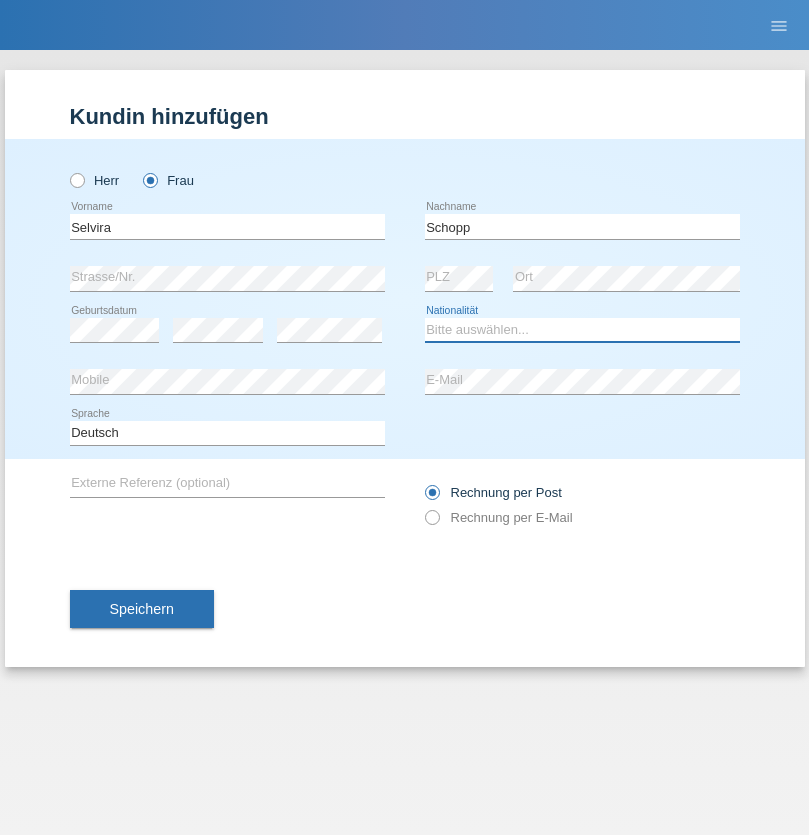 select on "CH" 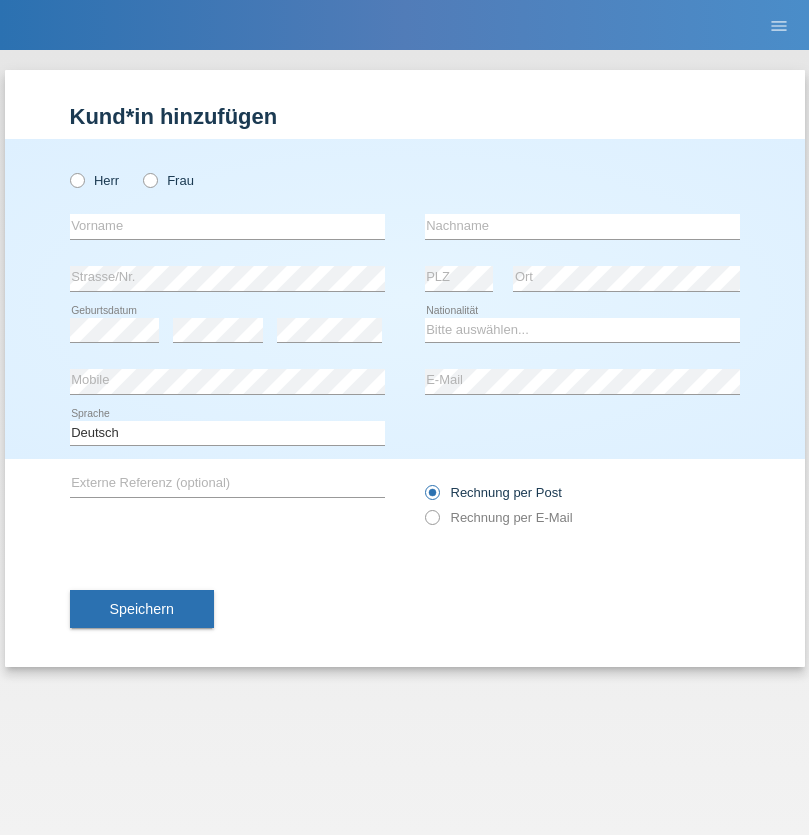 scroll, scrollTop: 0, scrollLeft: 0, axis: both 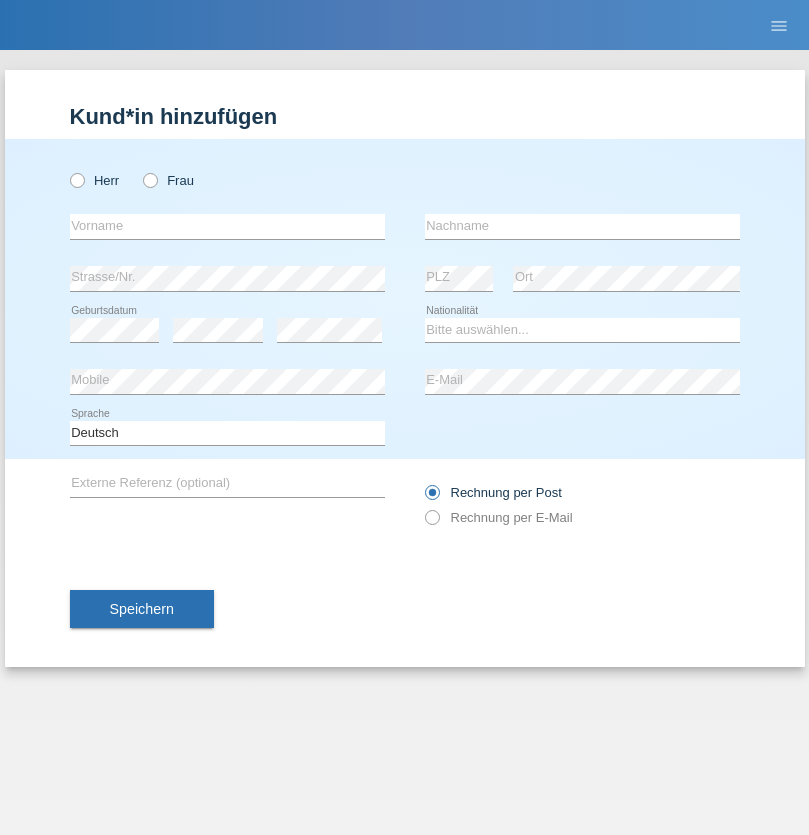 radio on "true" 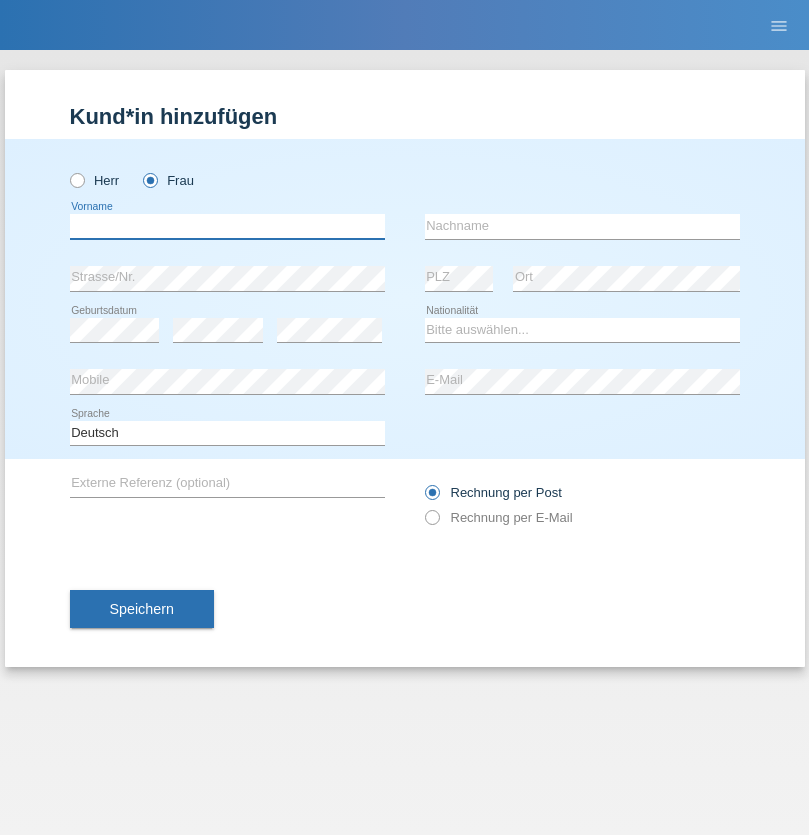 click at bounding box center [227, 226] 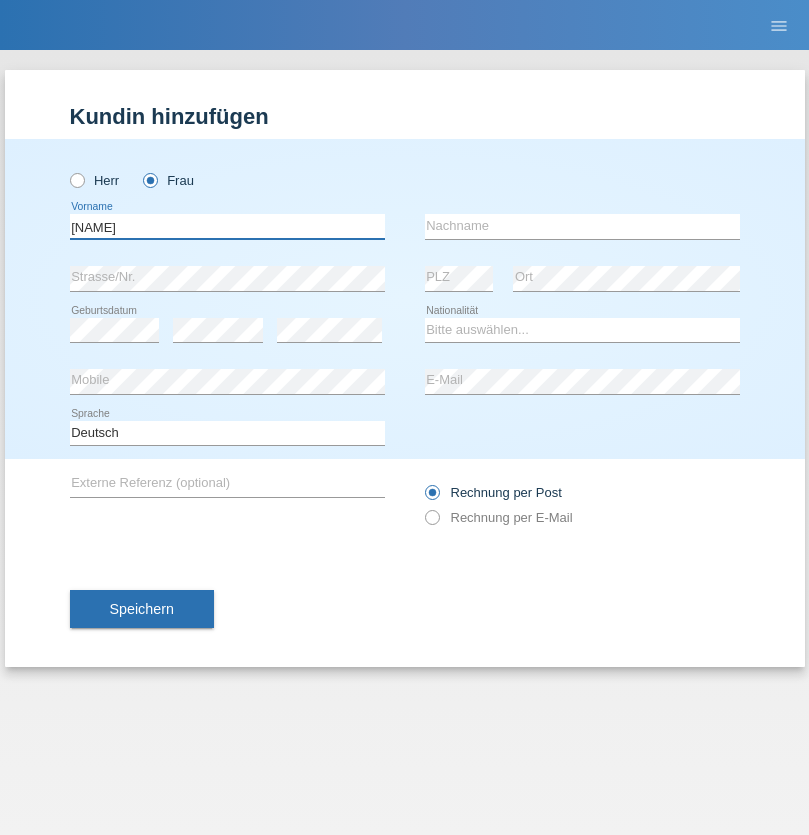 type on "[NAME]" 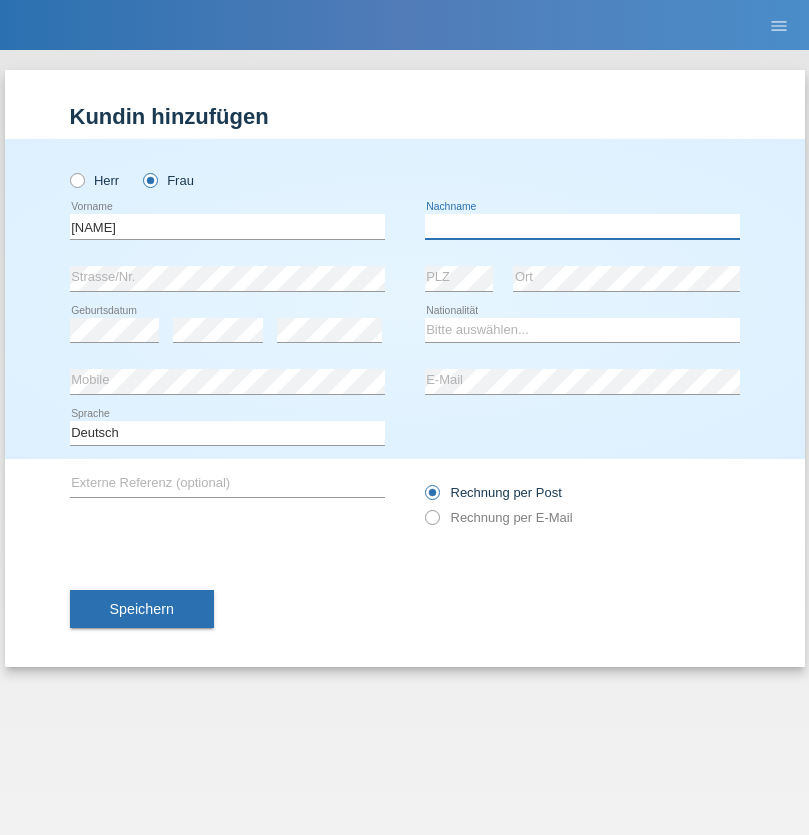 click at bounding box center (582, 226) 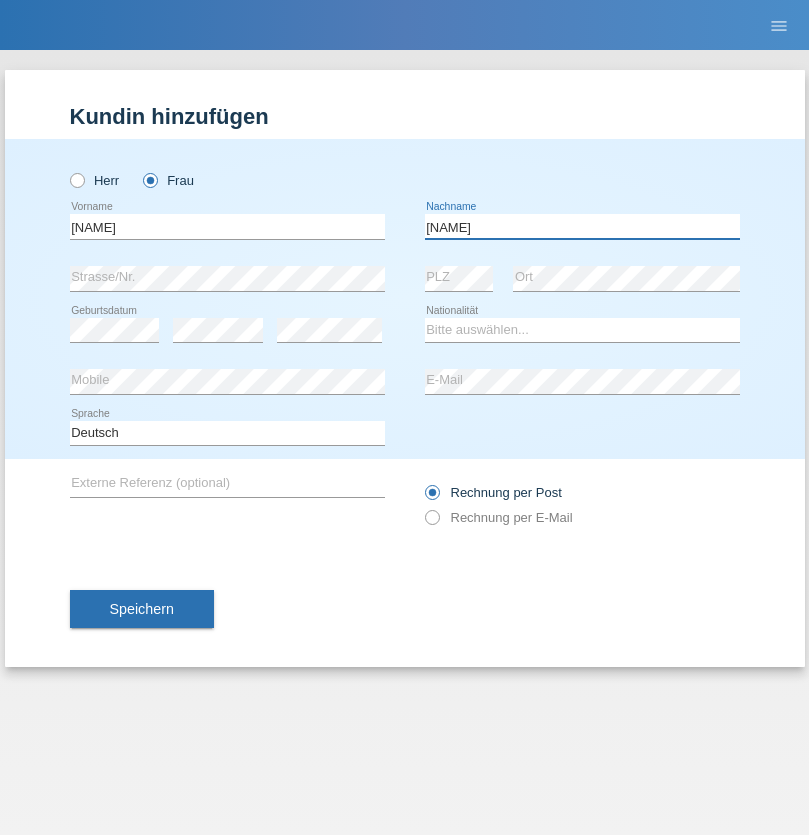 type on "BERNATOVA" 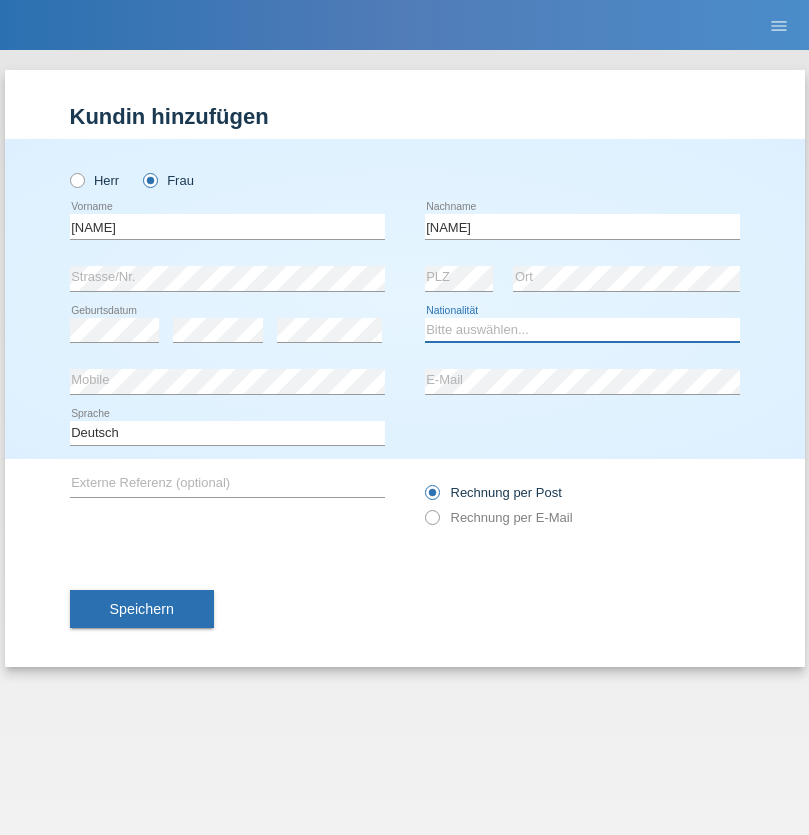 select on "SK" 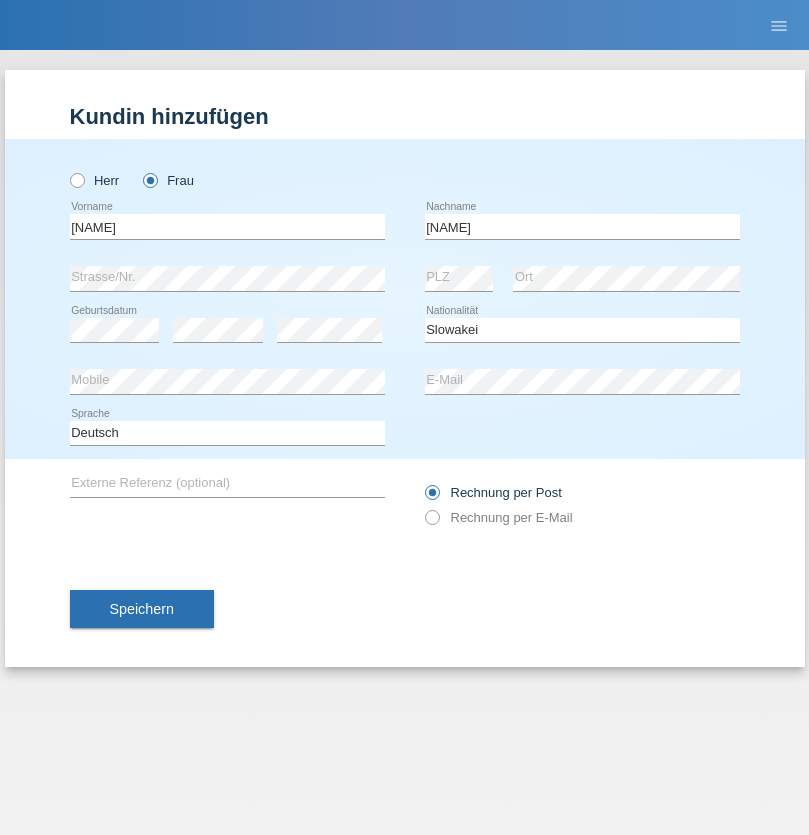 select on "C" 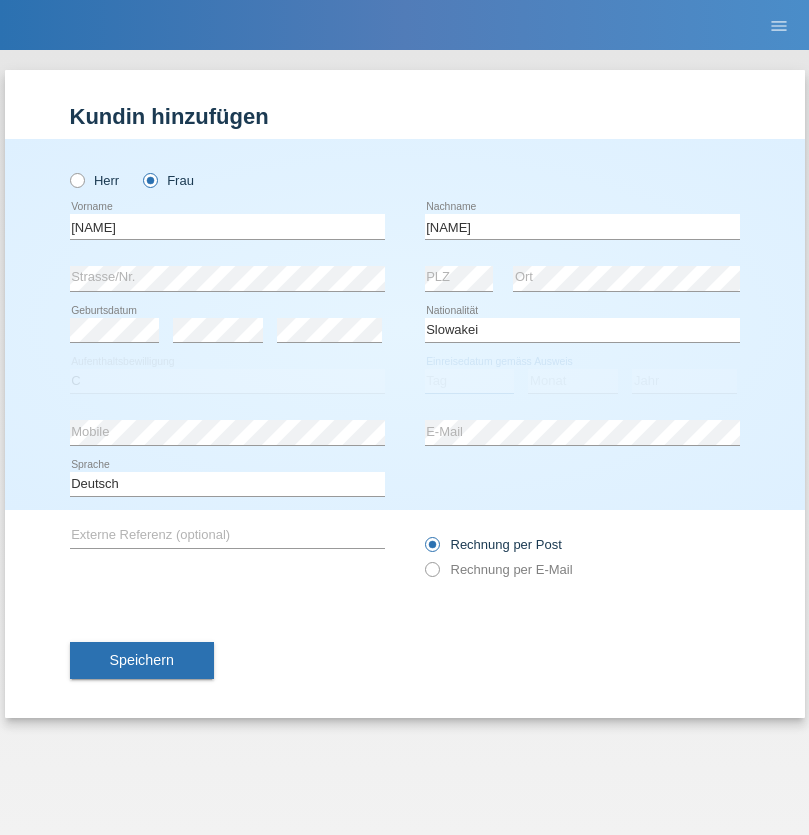 select on "05" 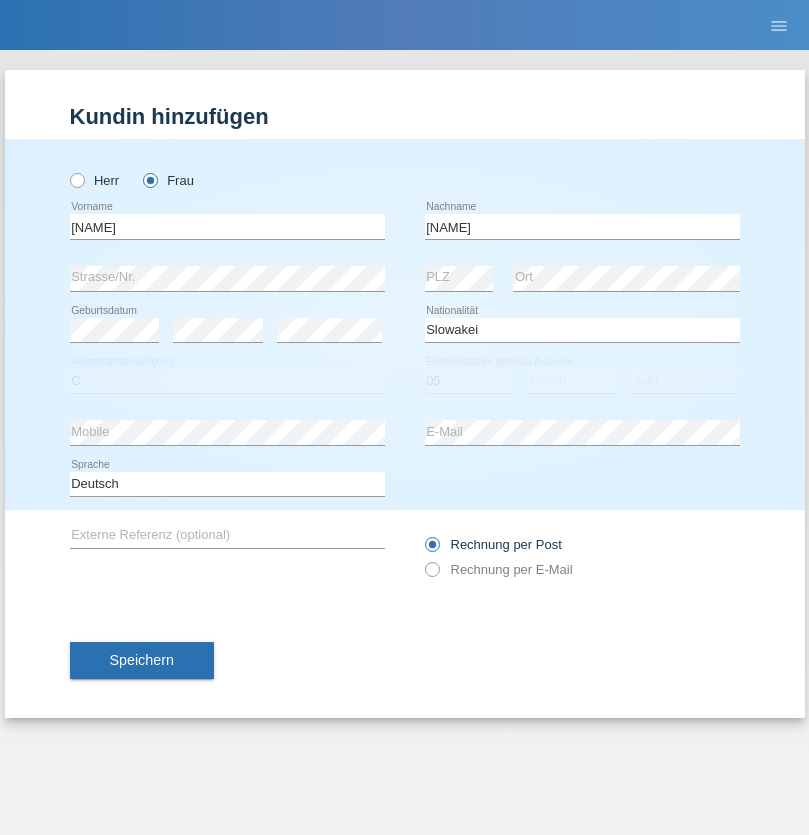 select on "04" 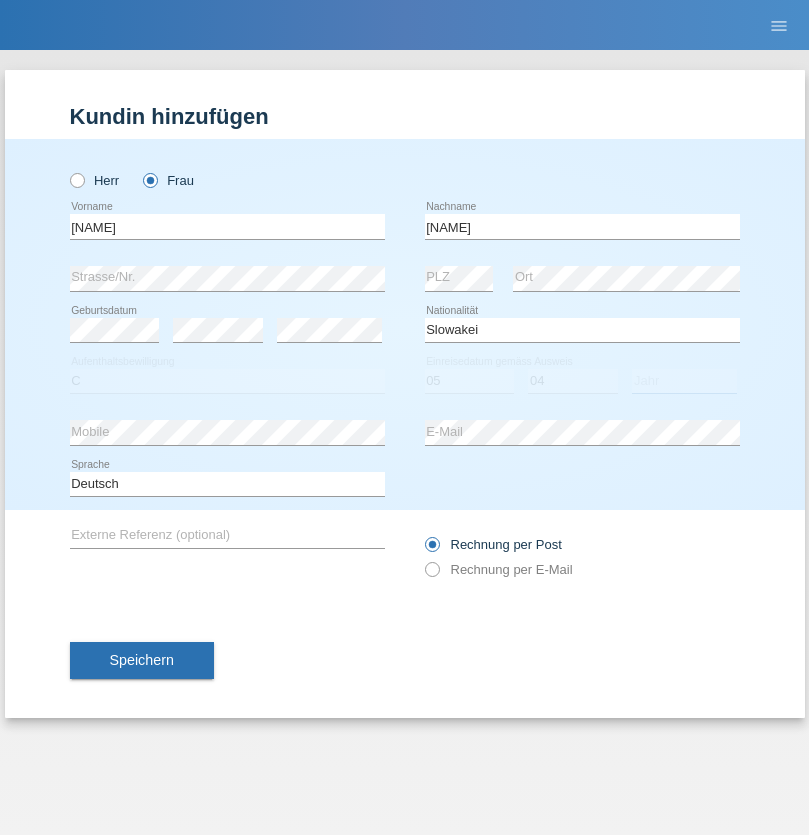 select on "2014" 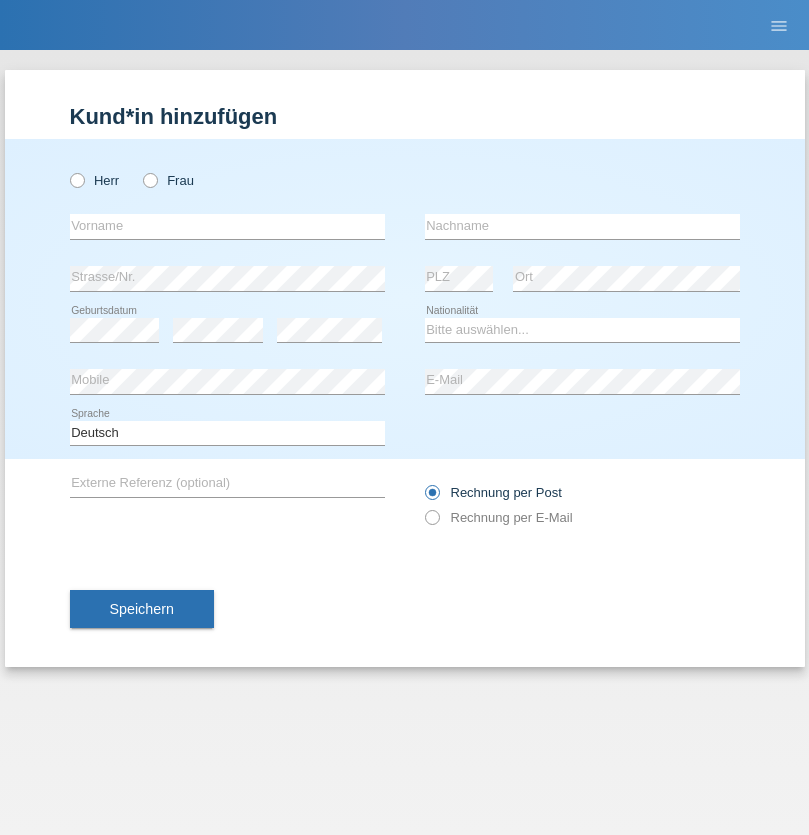 scroll, scrollTop: 0, scrollLeft: 0, axis: both 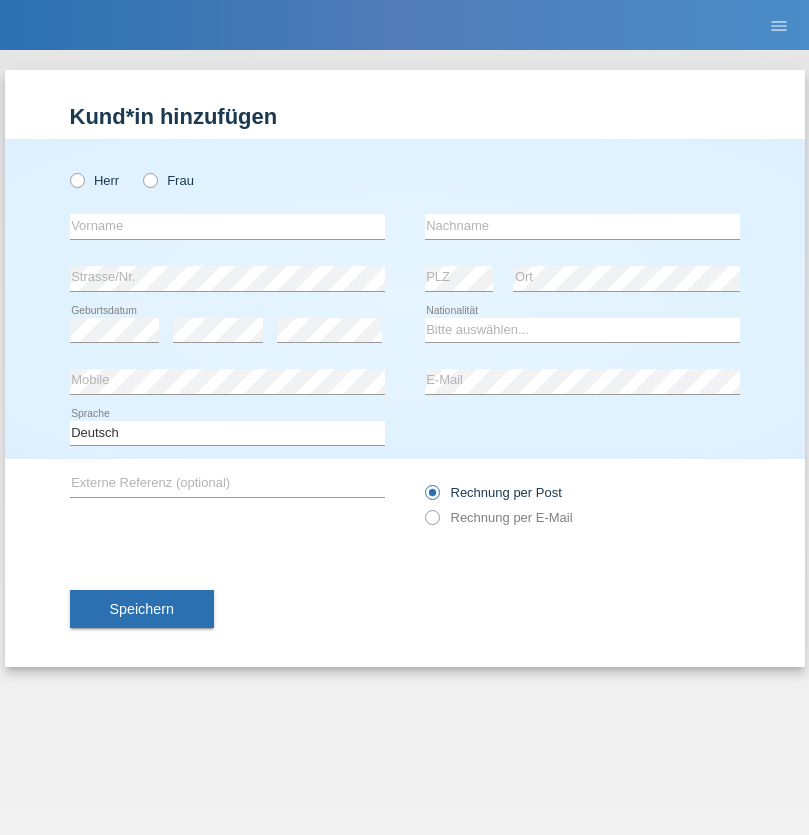 radio on "true" 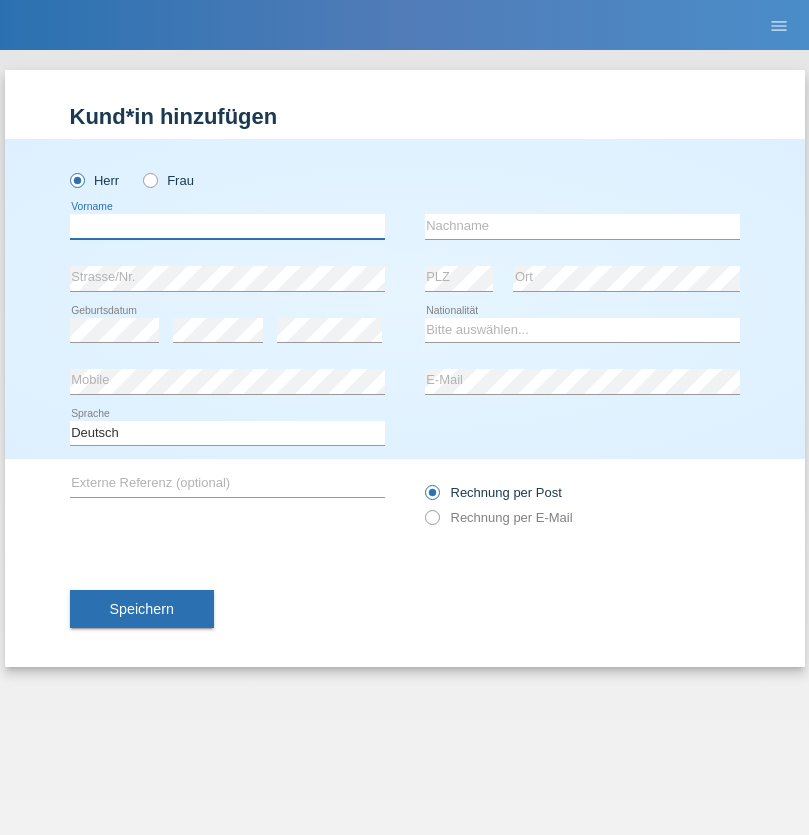 click at bounding box center [227, 226] 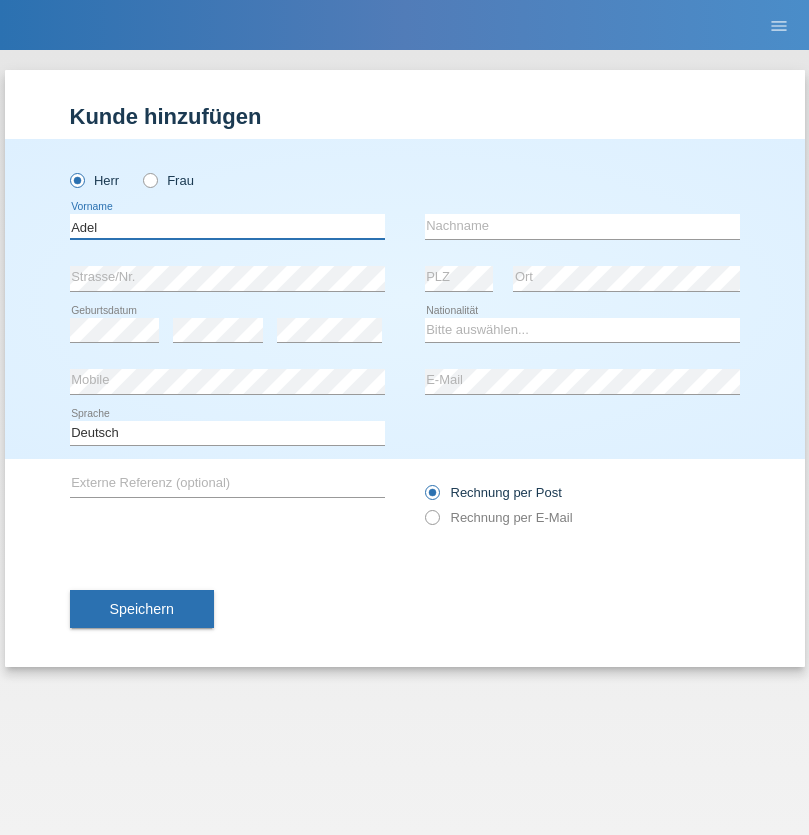 type on "Adel" 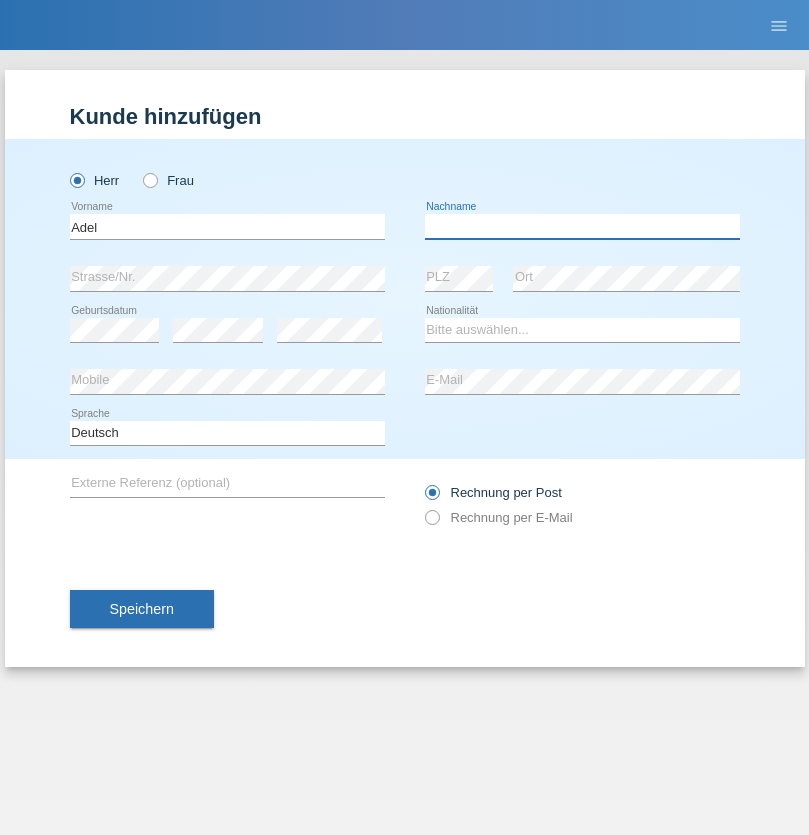 click at bounding box center (582, 226) 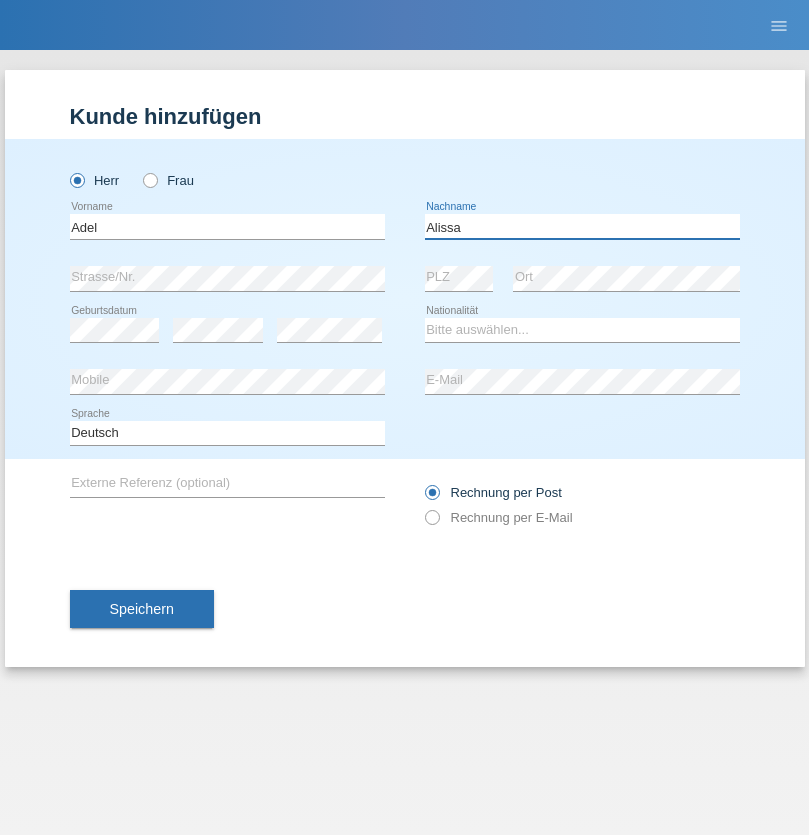 type on "Alissa" 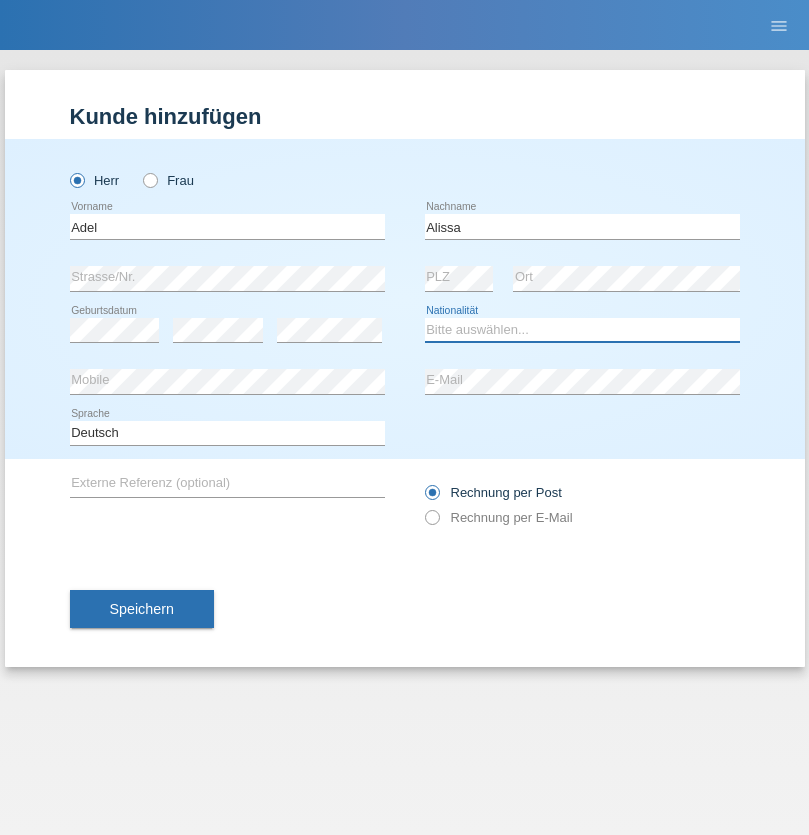 select on "SY" 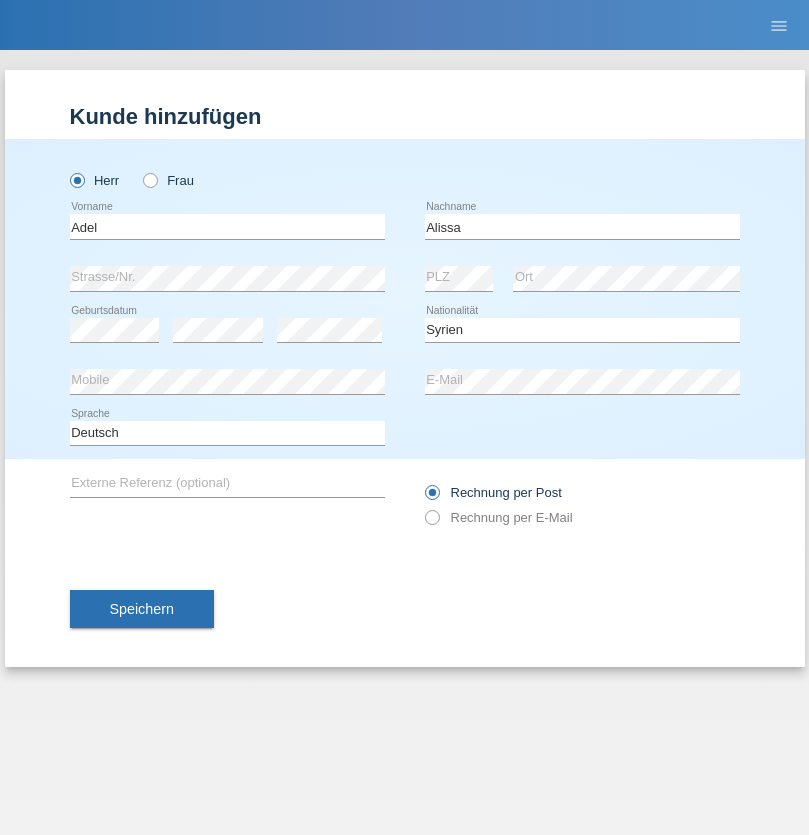 select on "C" 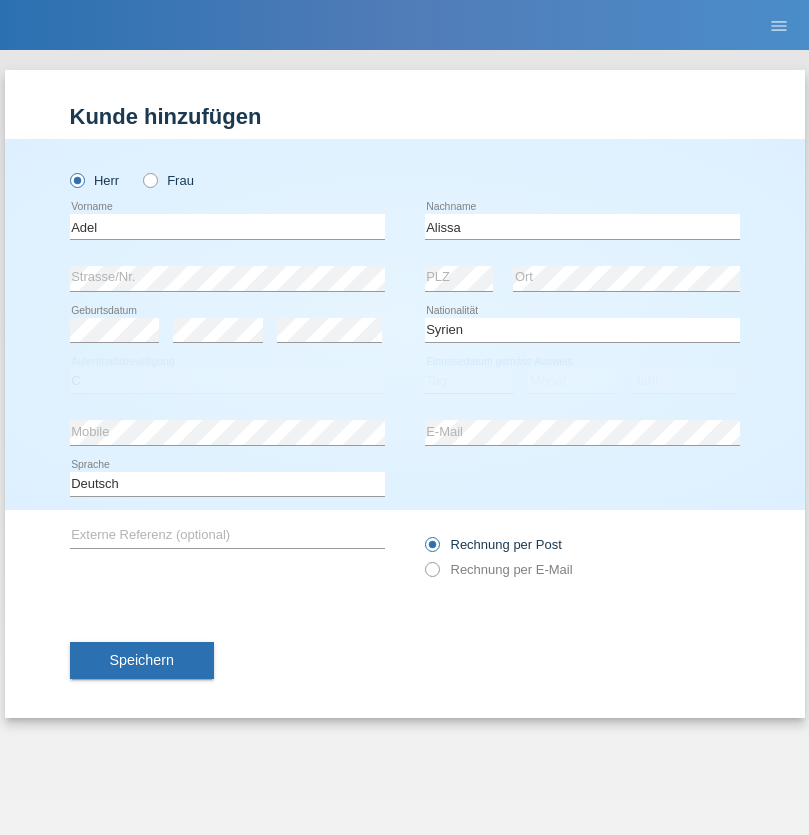 select on "20" 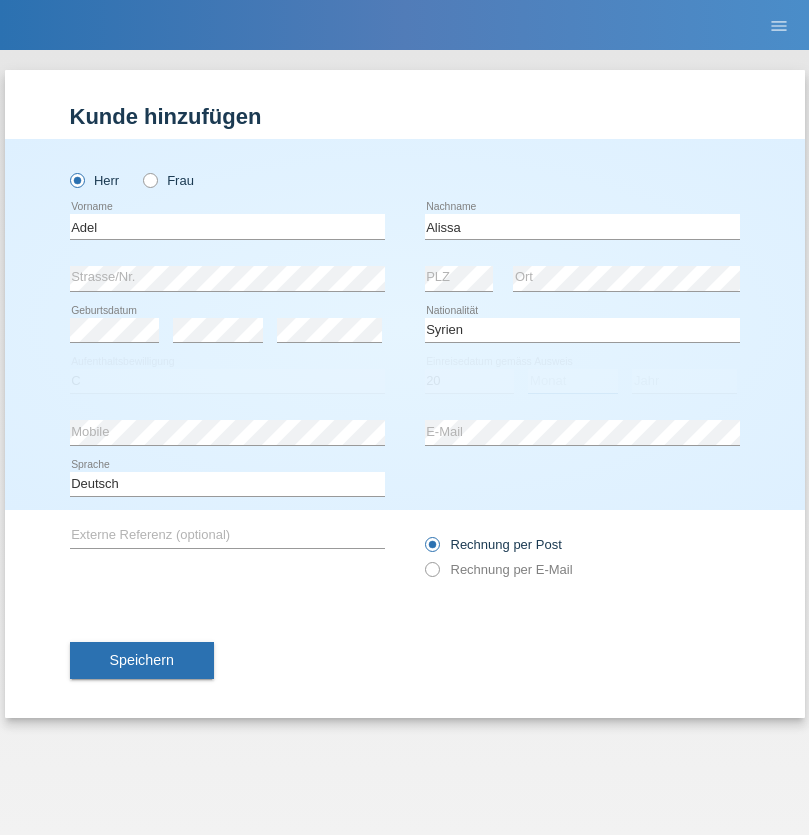 select on "09" 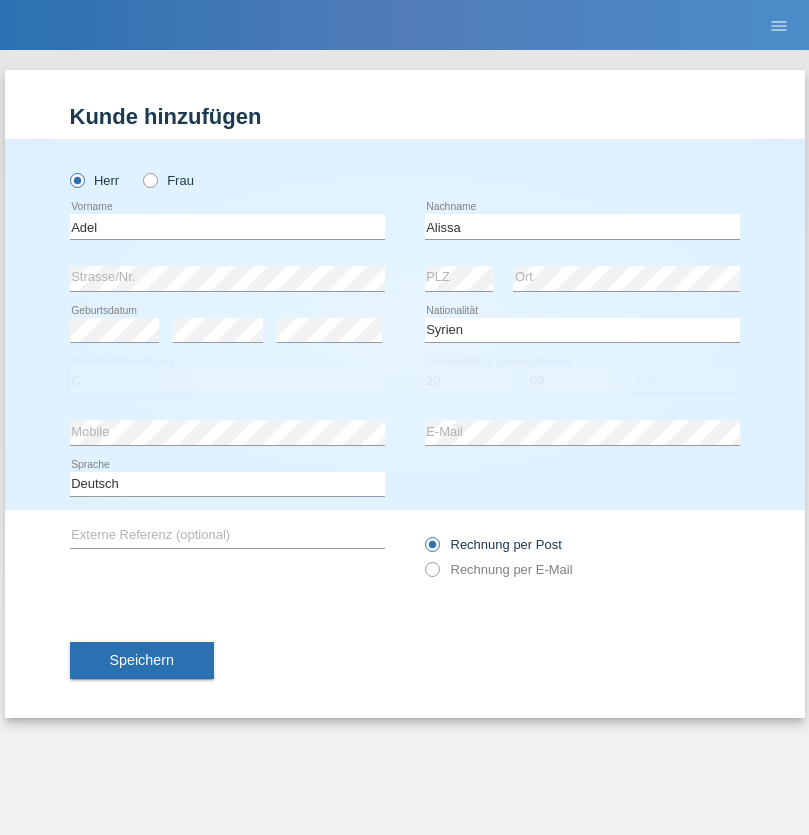 select on "2018" 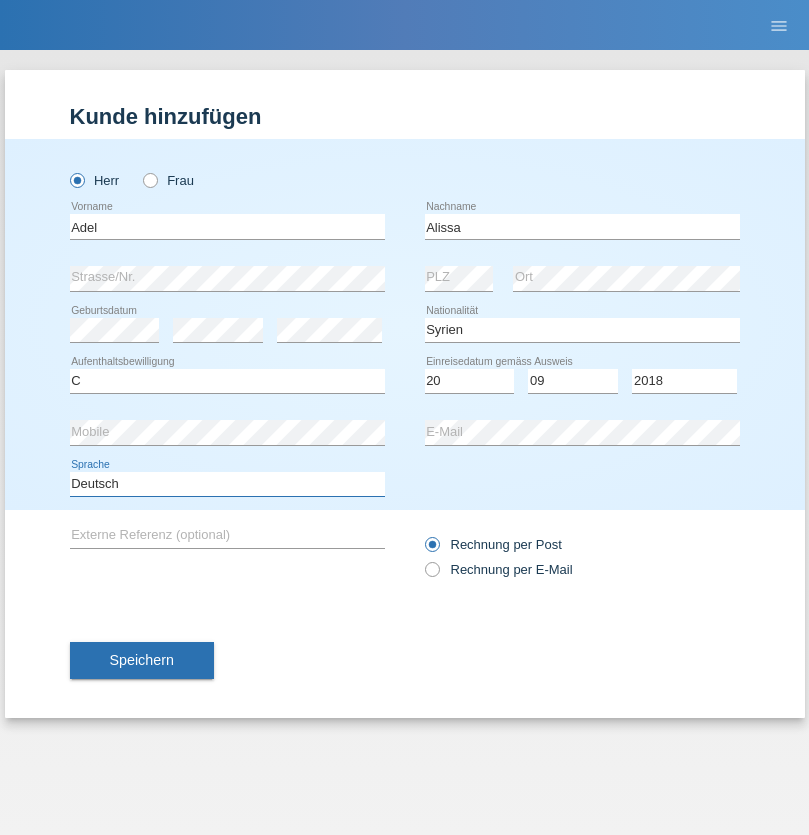 select on "en" 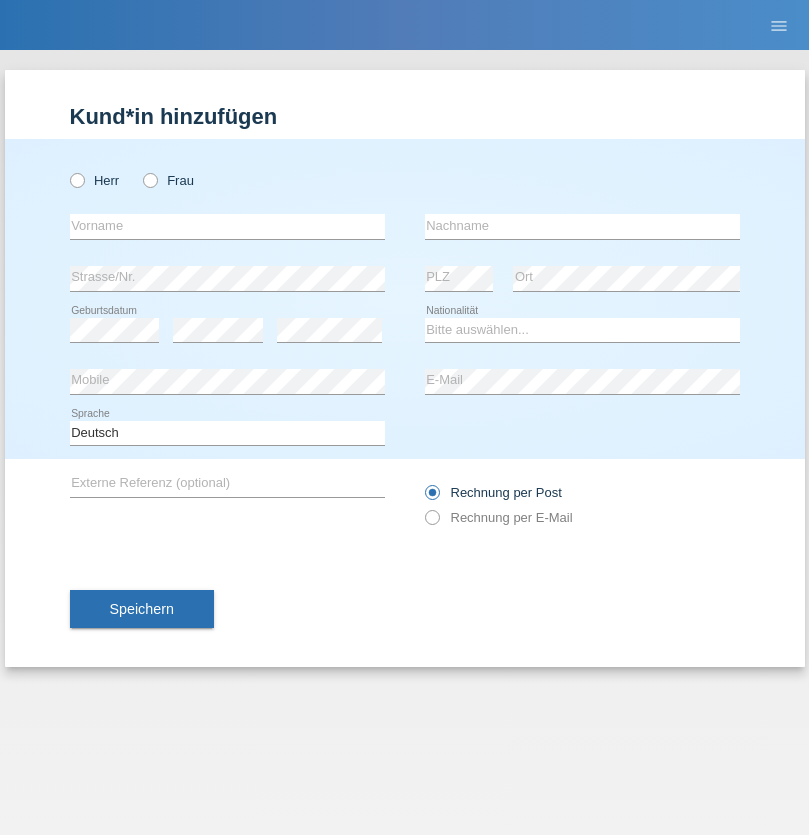 scroll, scrollTop: 0, scrollLeft: 0, axis: both 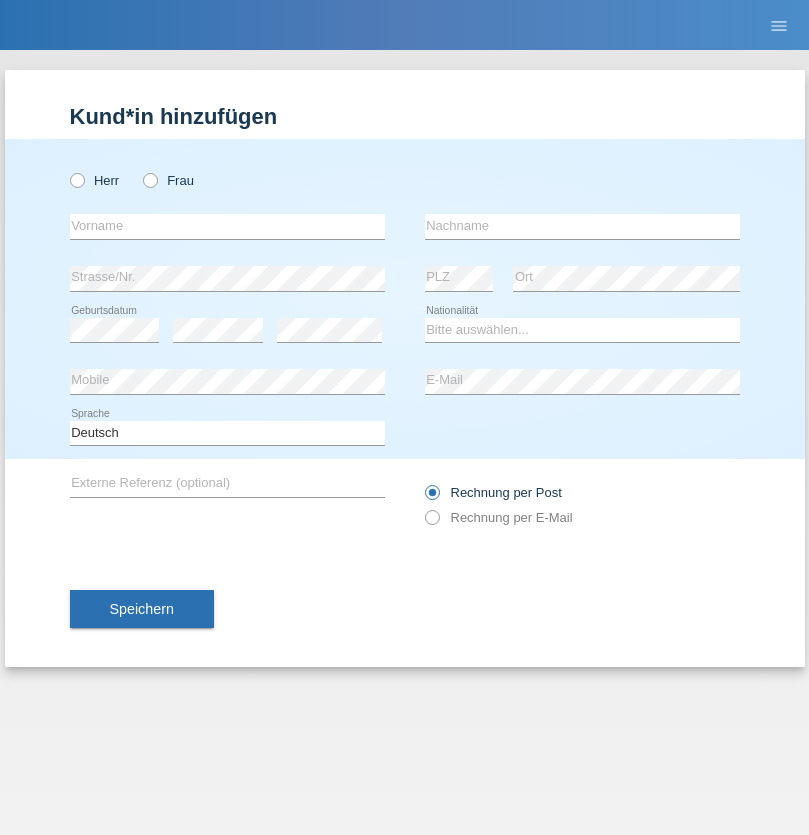radio on "true" 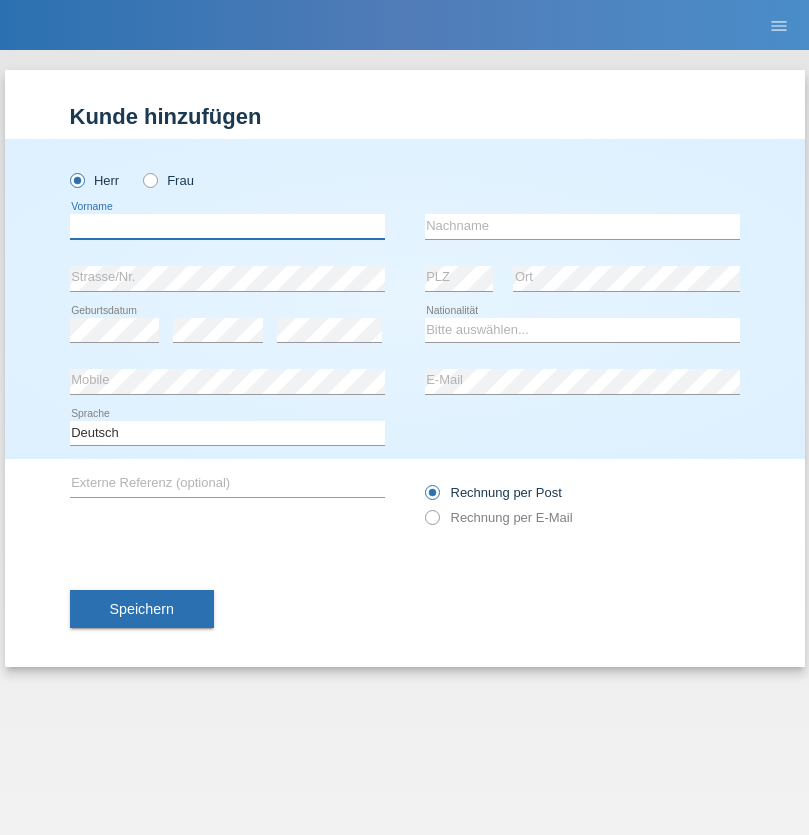 click at bounding box center [227, 226] 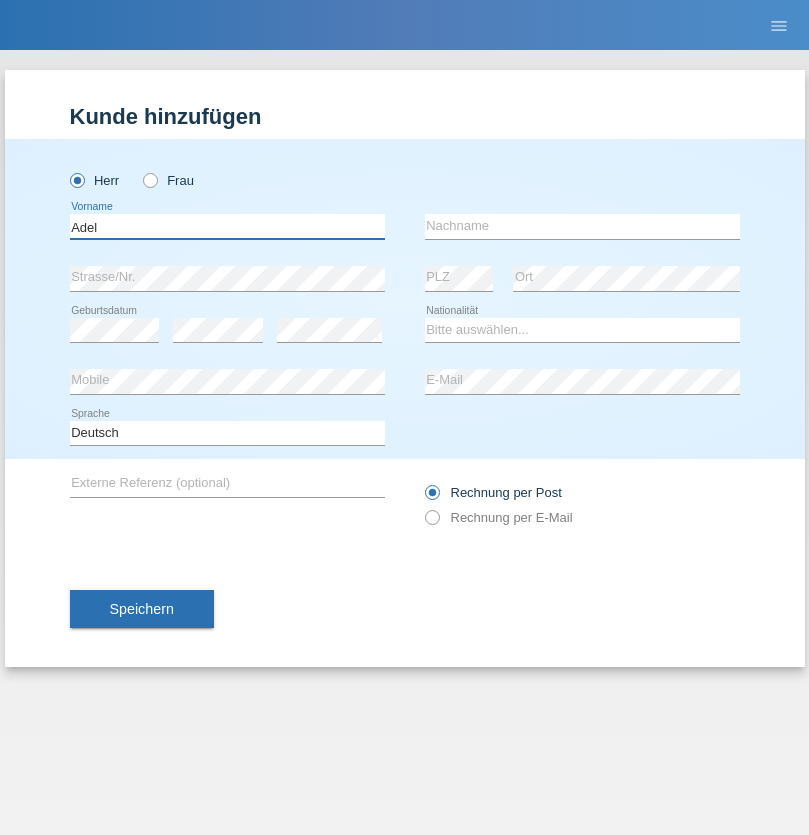 type on "Adel" 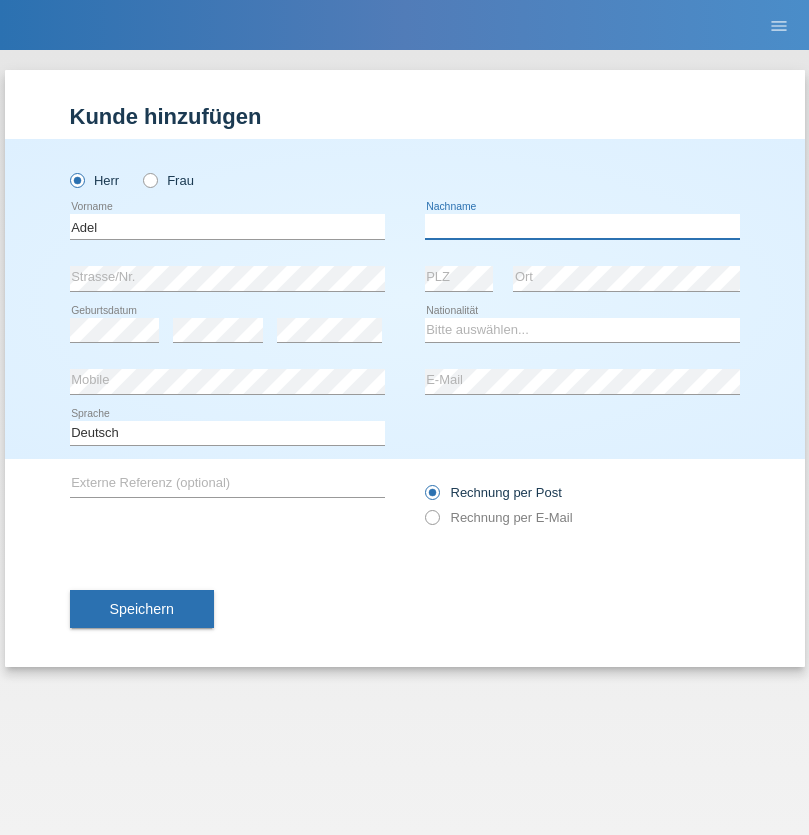 click at bounding box center [582, 226] 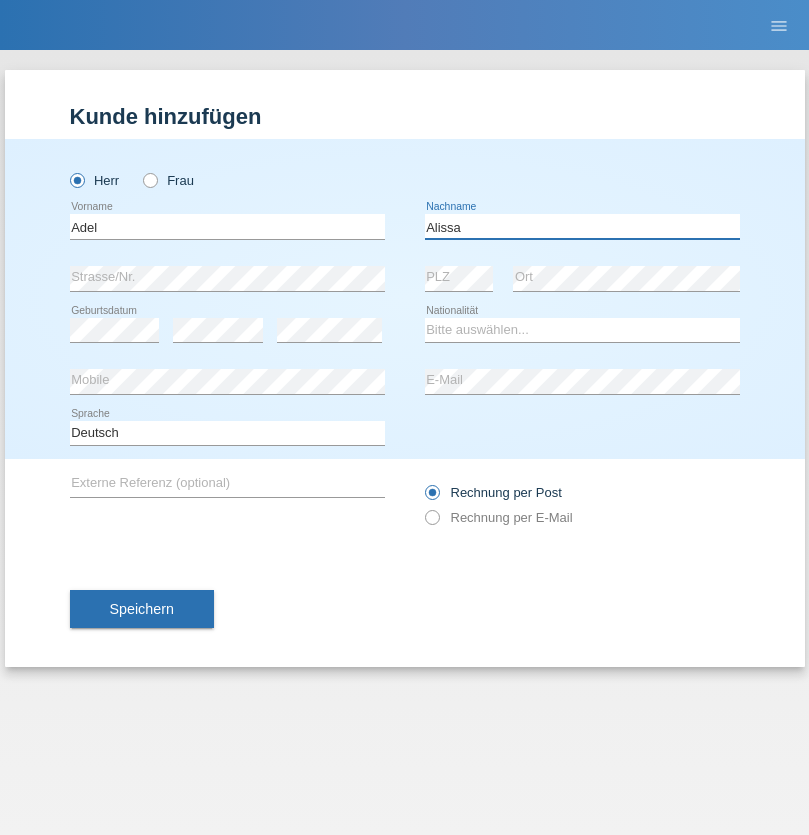 type on "Alissa" 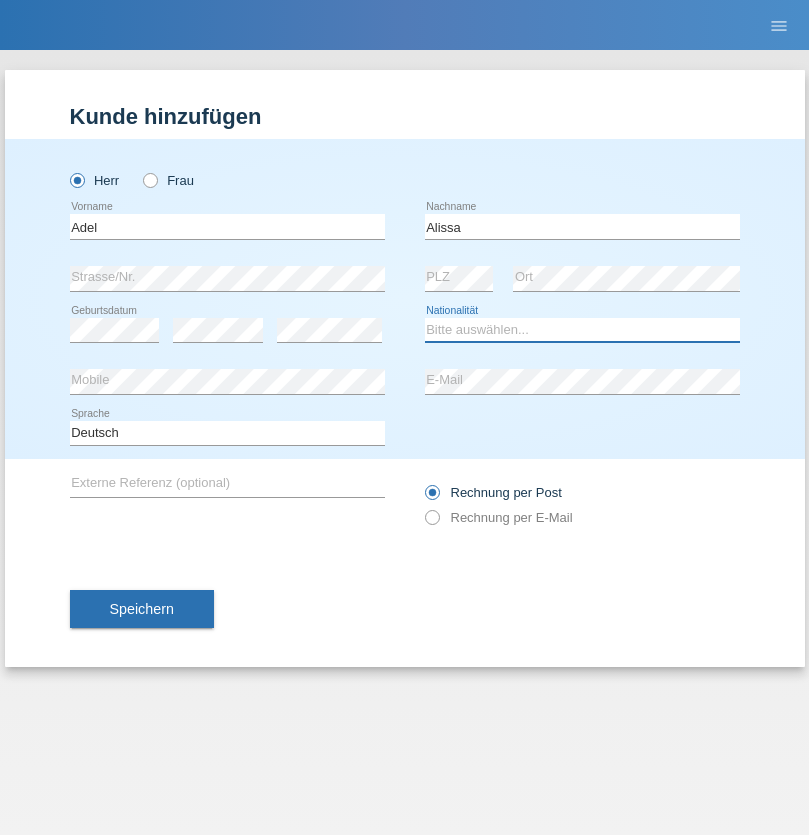 select on "SY" 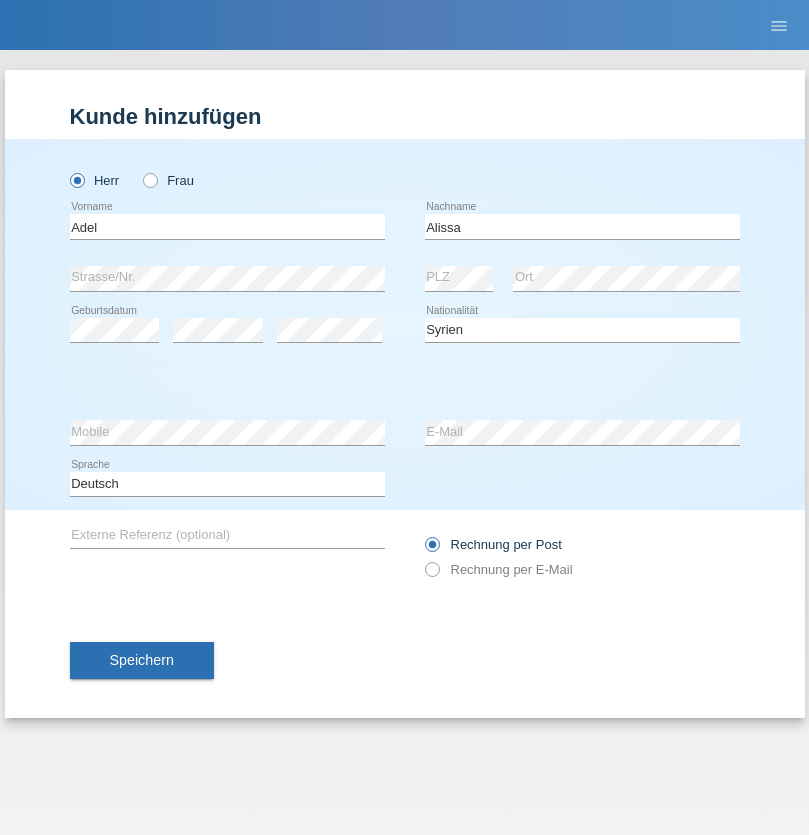 select on "C" 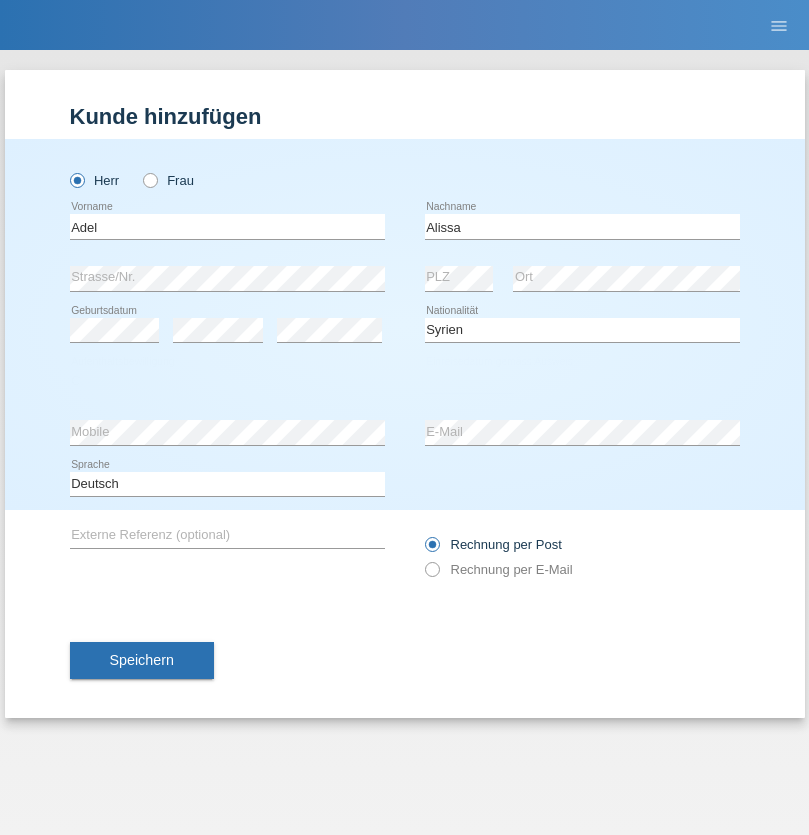 select on "20" 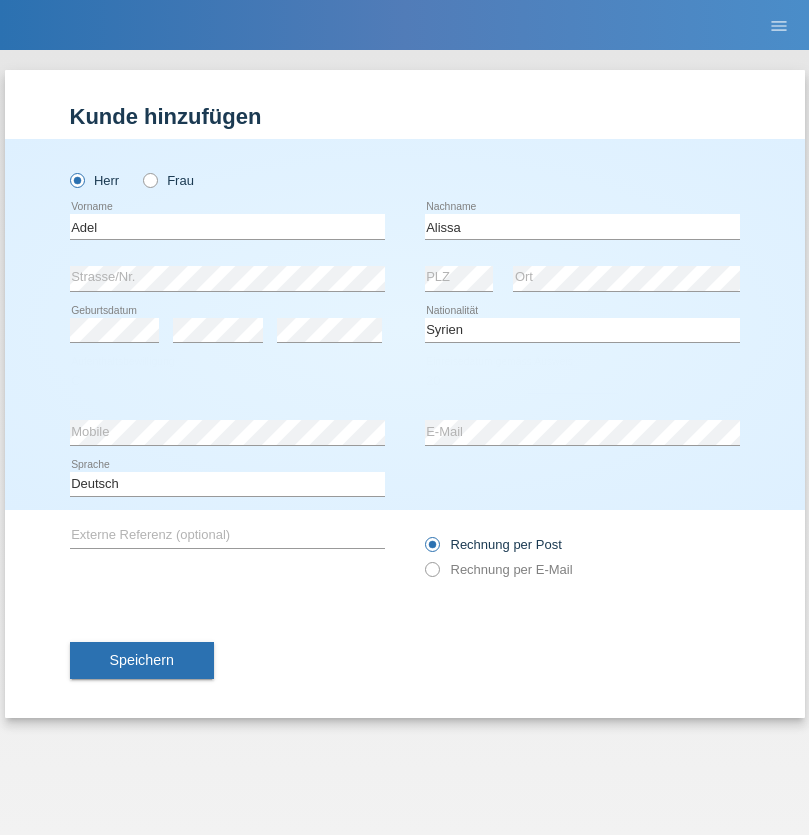 select on "09" 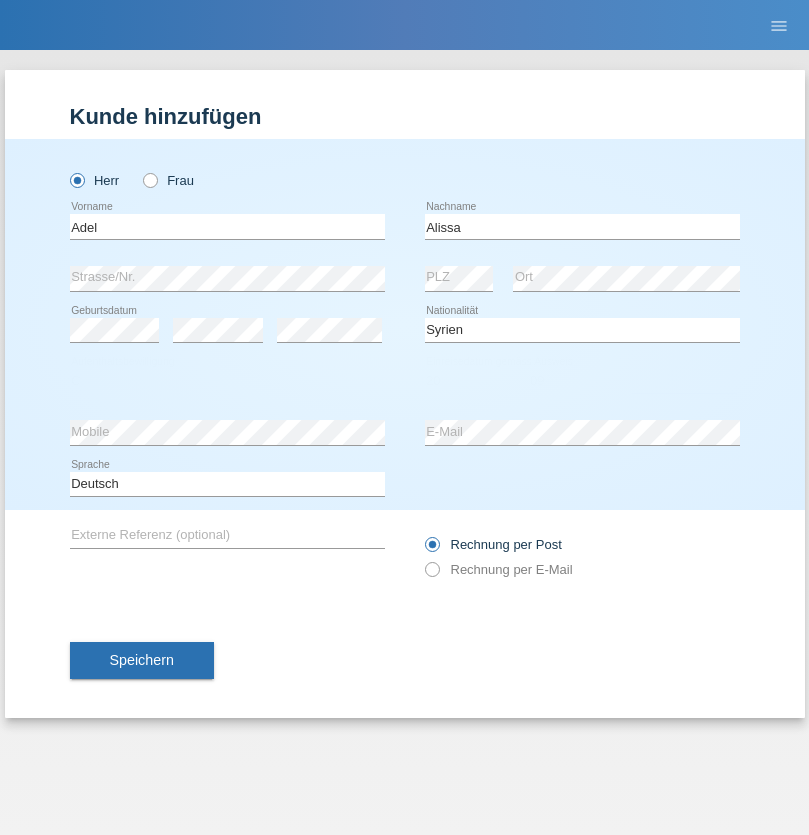 select on "2018" 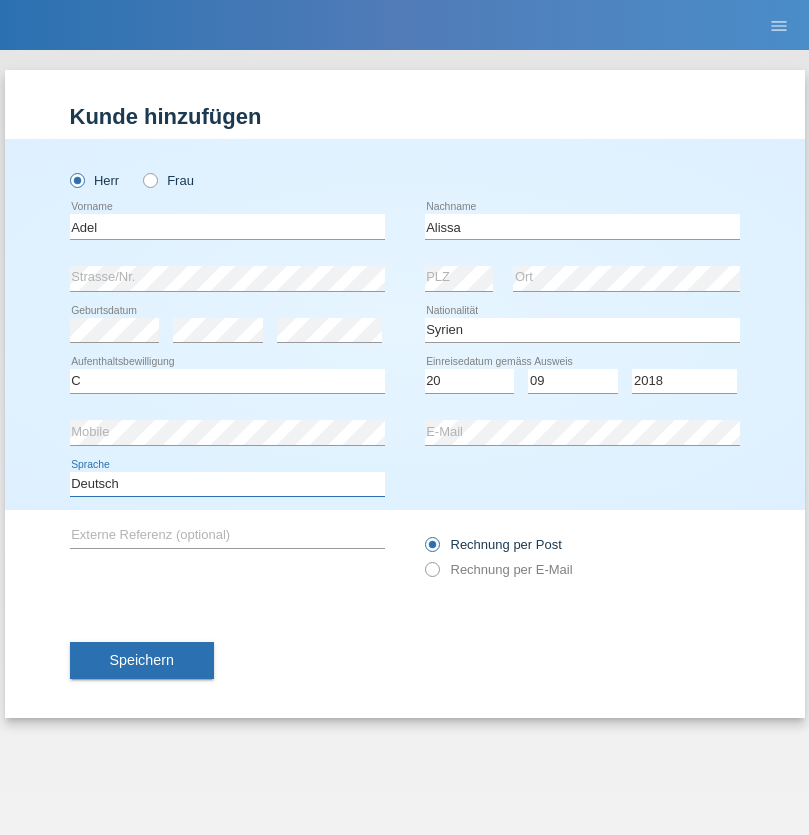 select on "en" 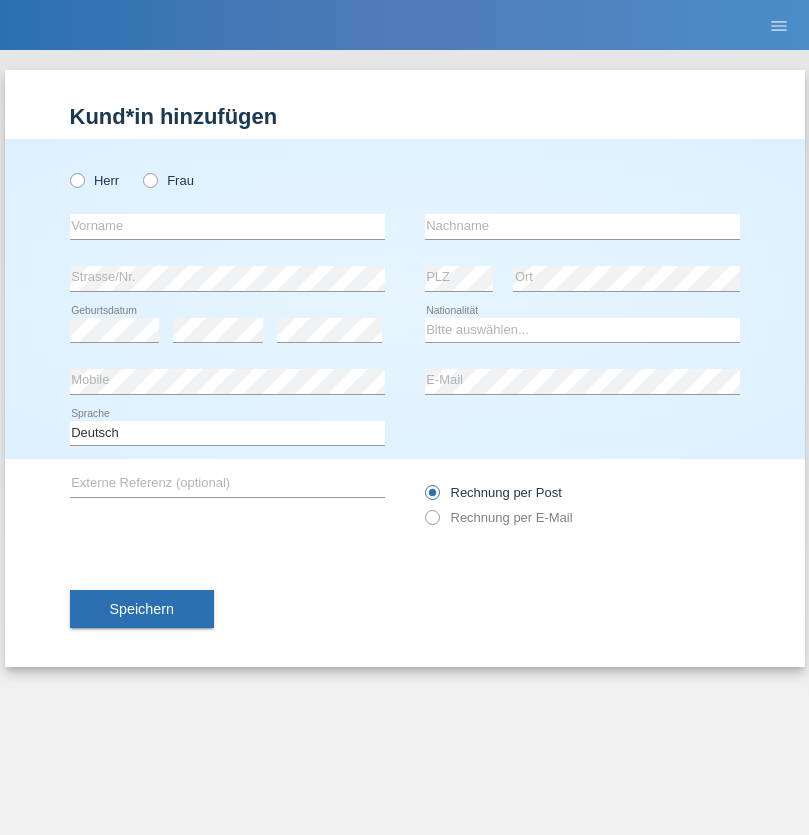 scroll, scrollTop: 0, scrollLeft: 0, axis: both 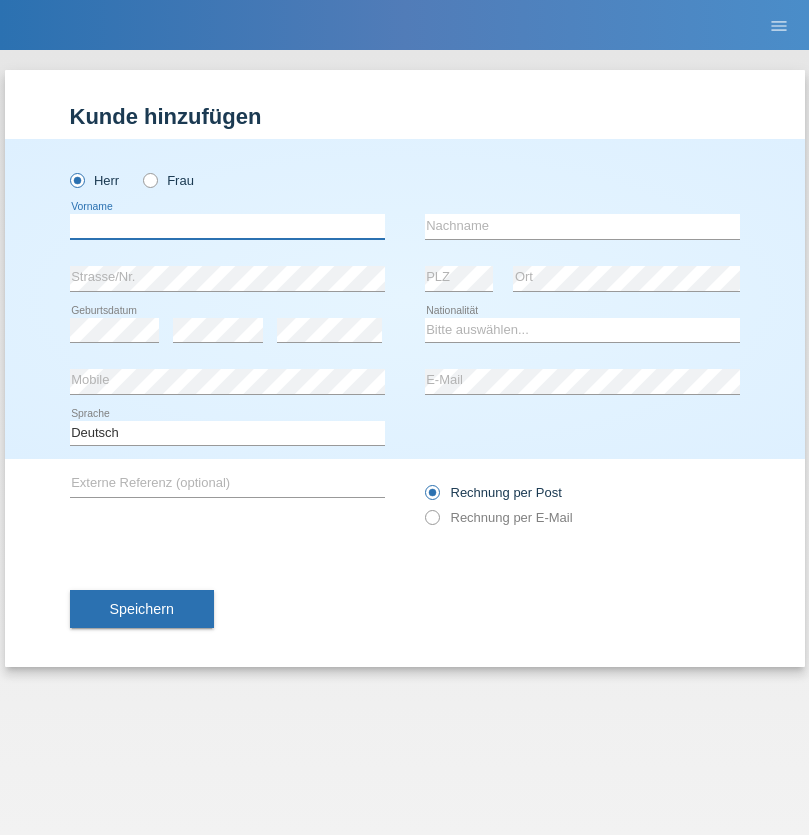 click at bounding box center [227, 226] 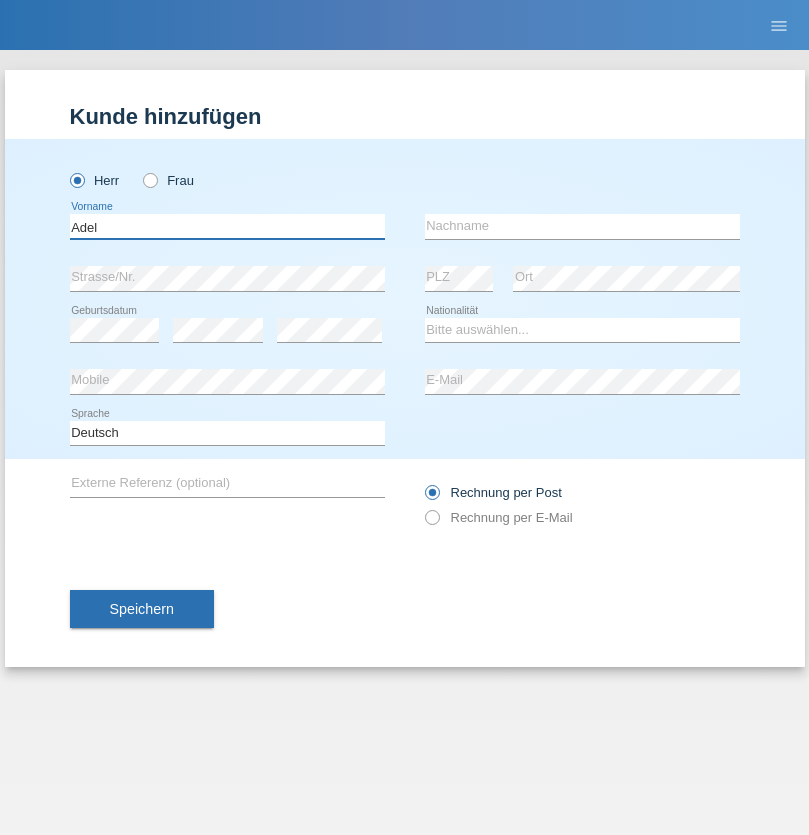 type on "Adel" 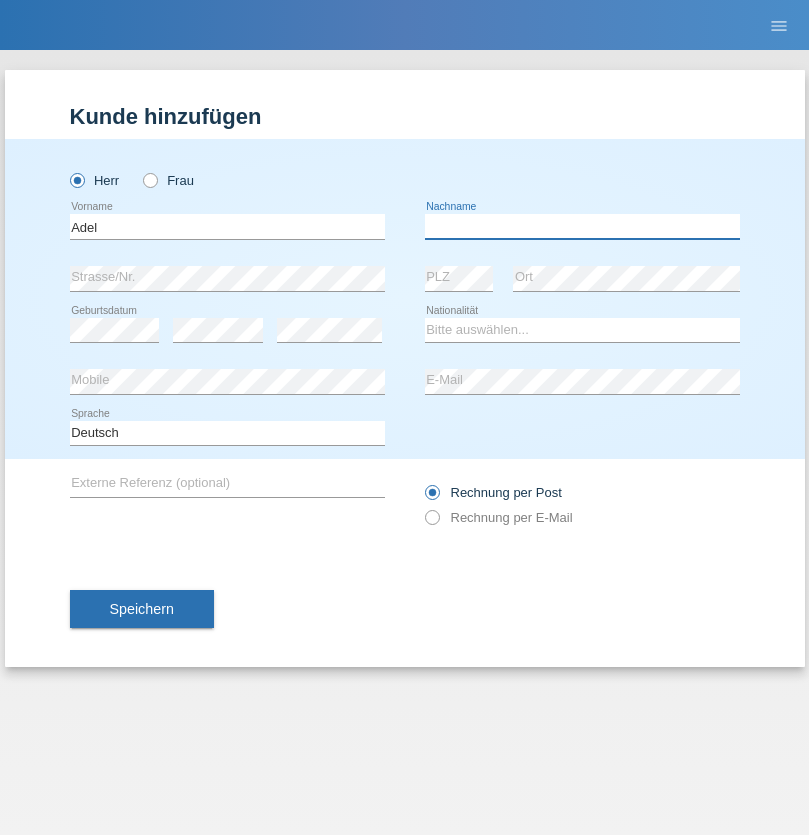 click at bounding box center [582, 226] 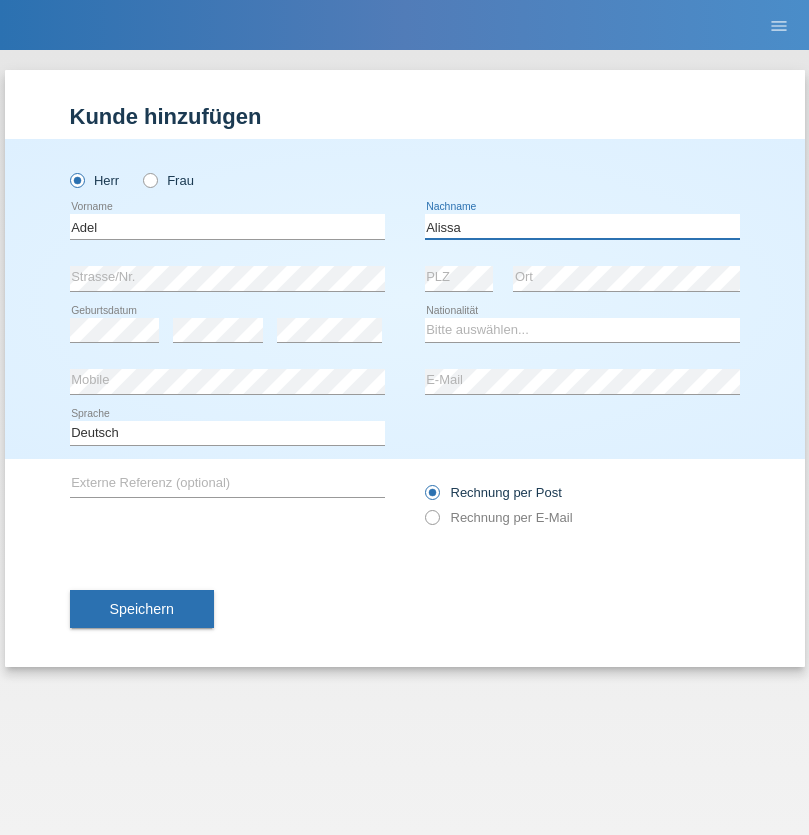 type on "Alissa" 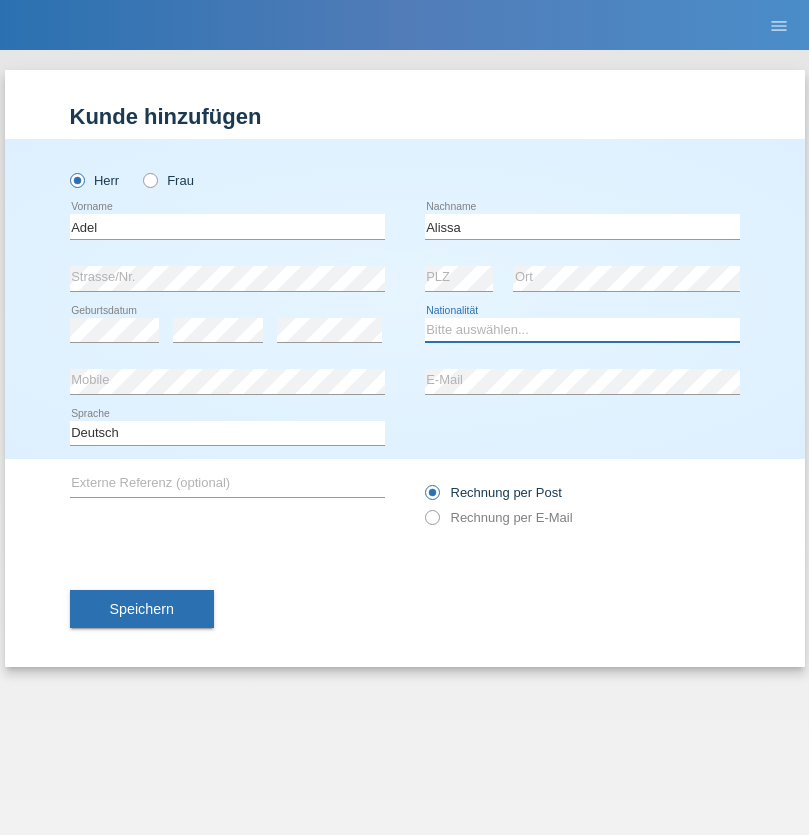 select on "SY" 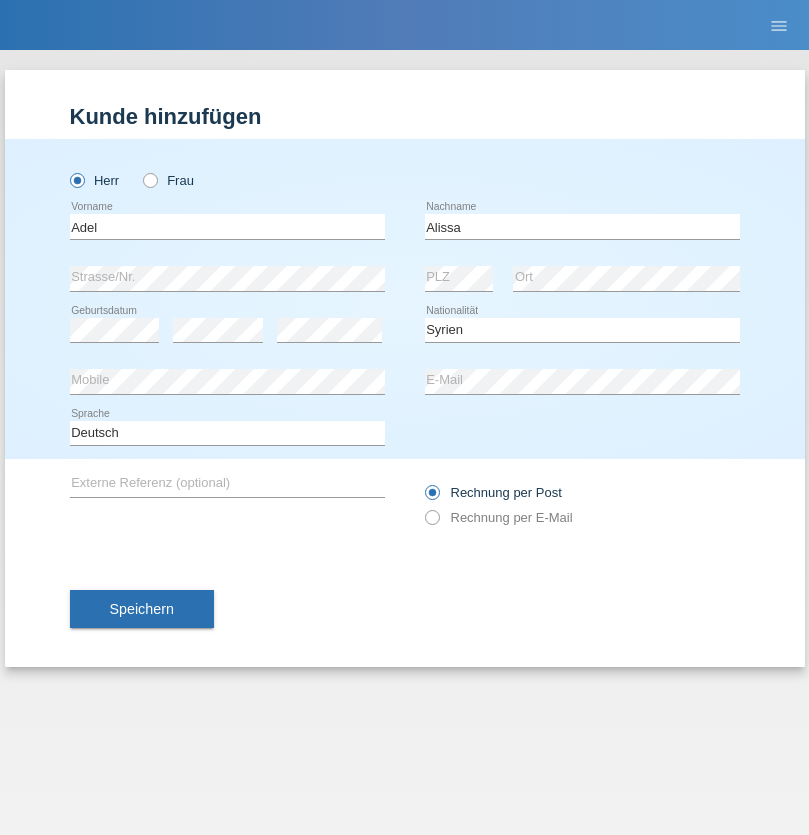 select on "C" 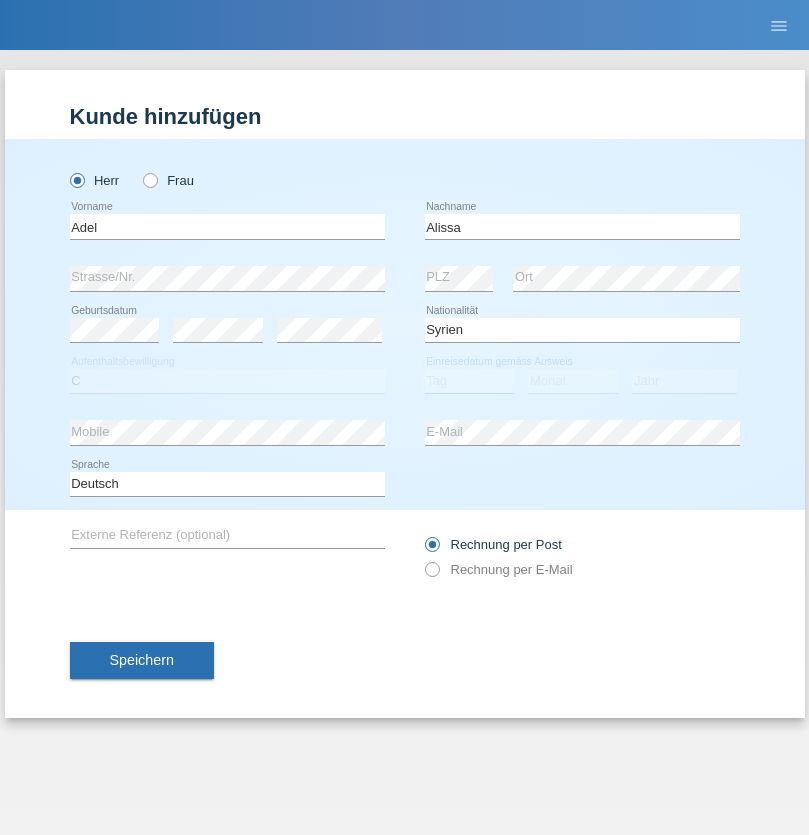 select on "20" 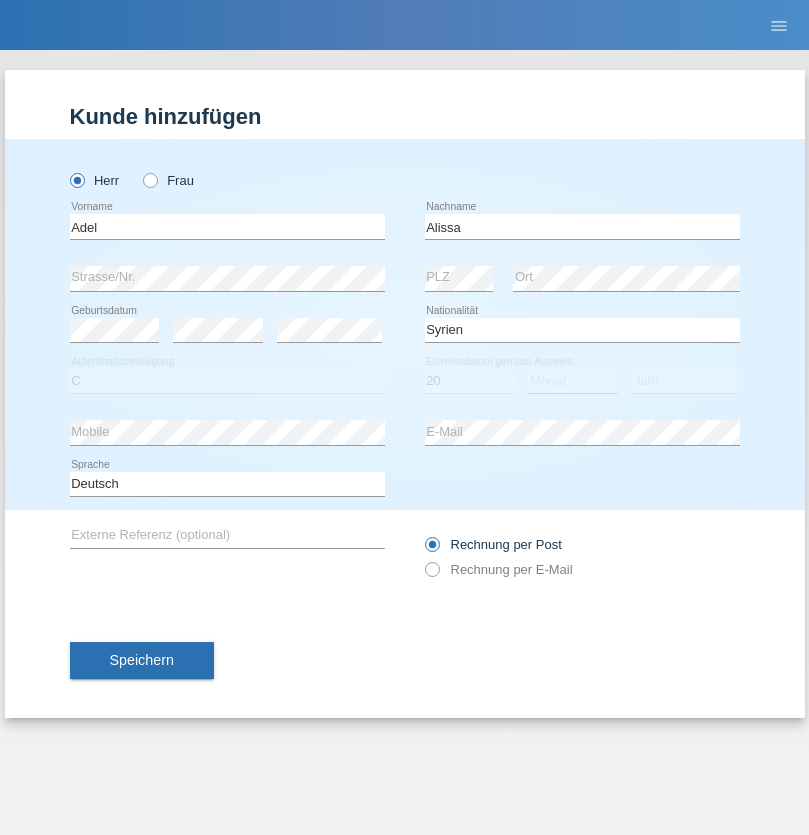 select on "09" 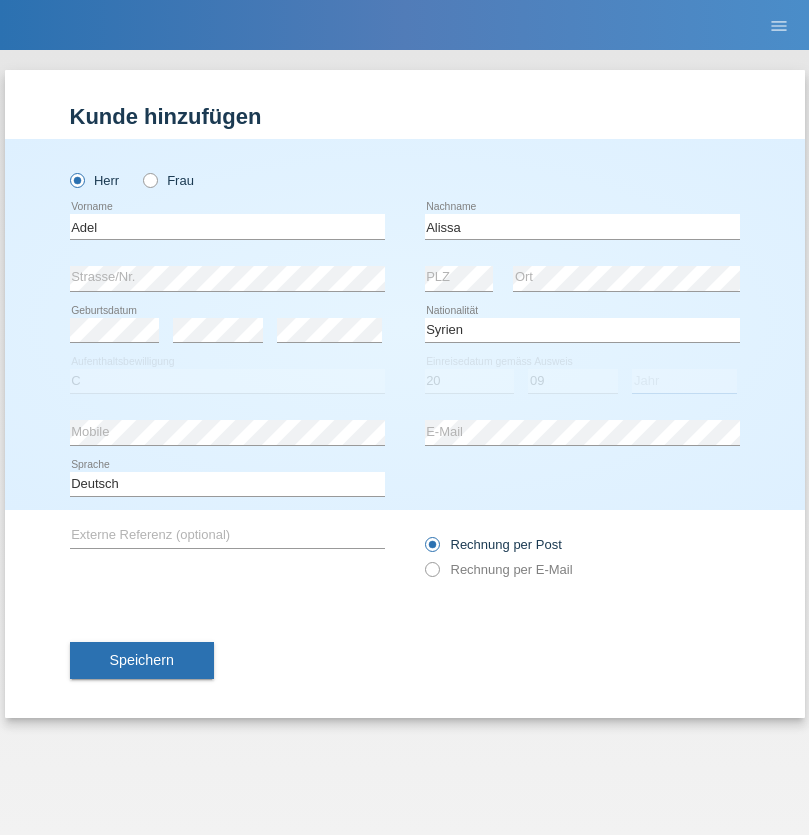 select on "2018" 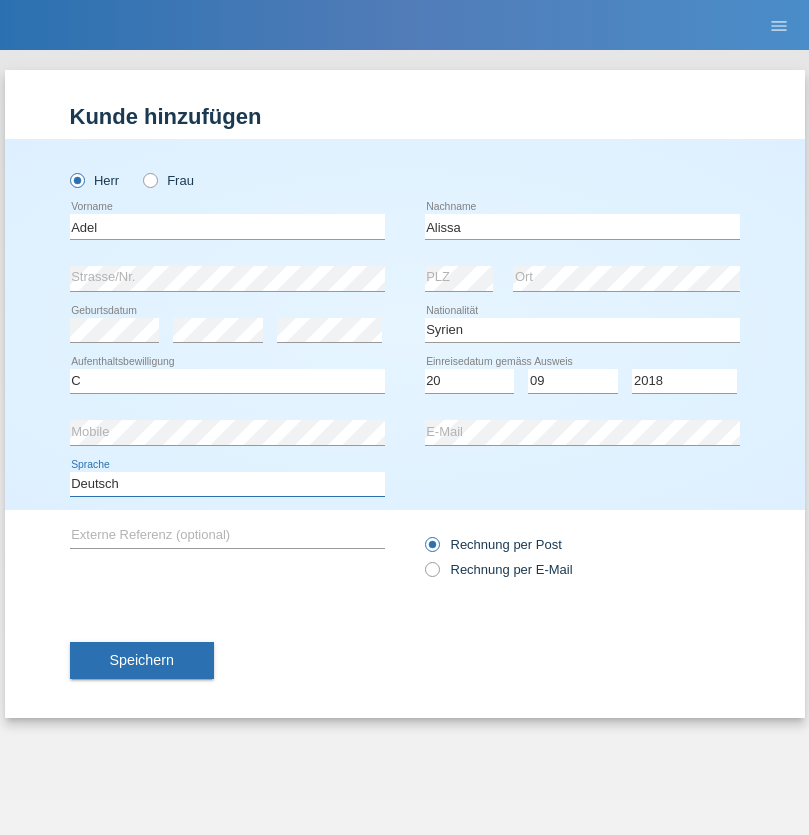 select on "en" 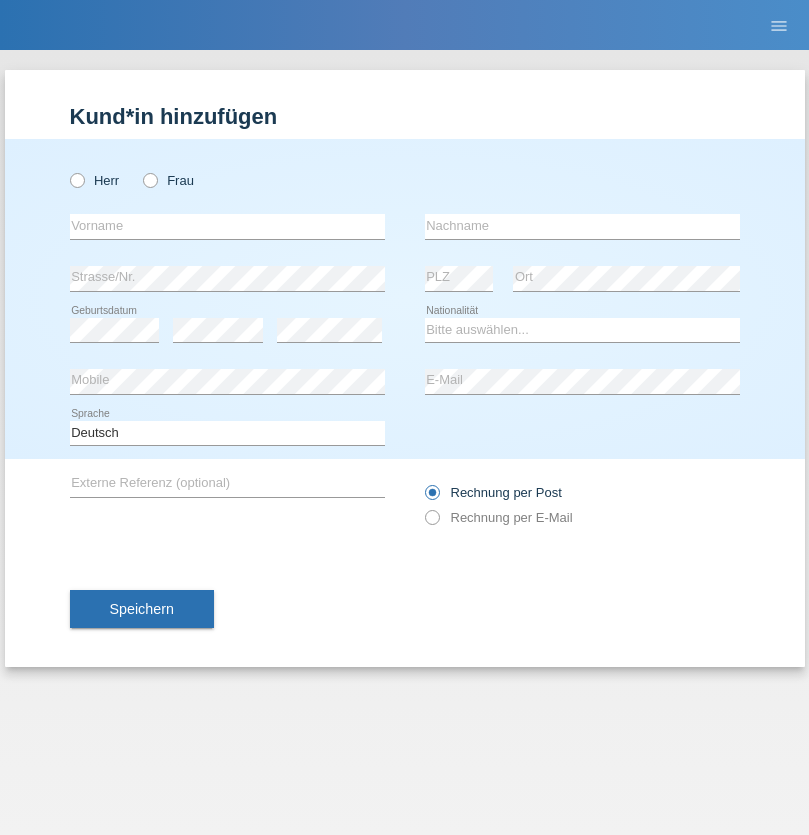 scroll, scrollTop: 0, scrollLeft: 0, axis: both 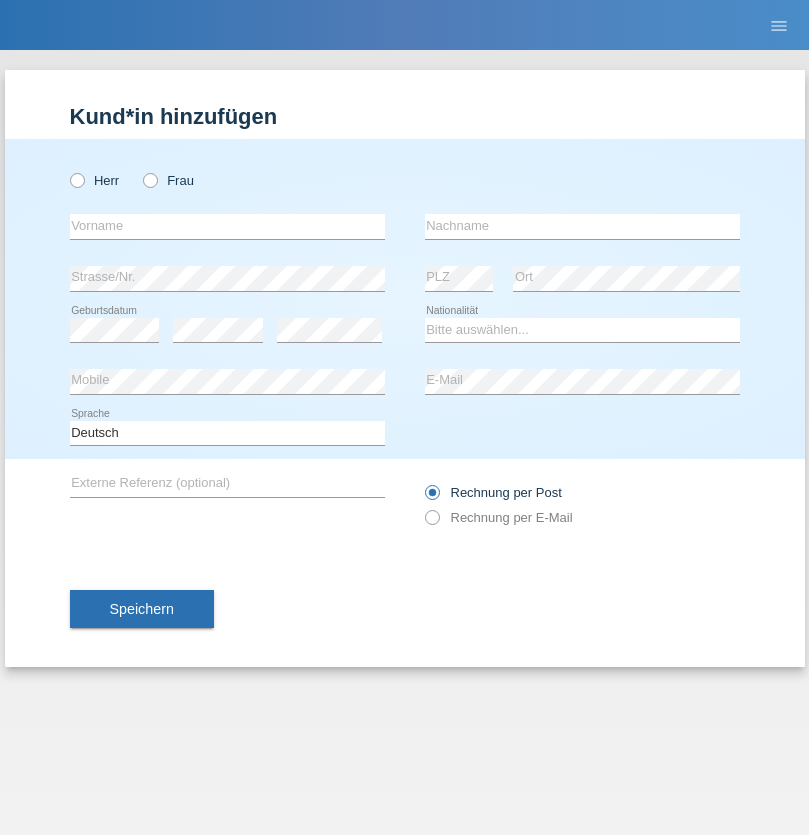 radio on "true" 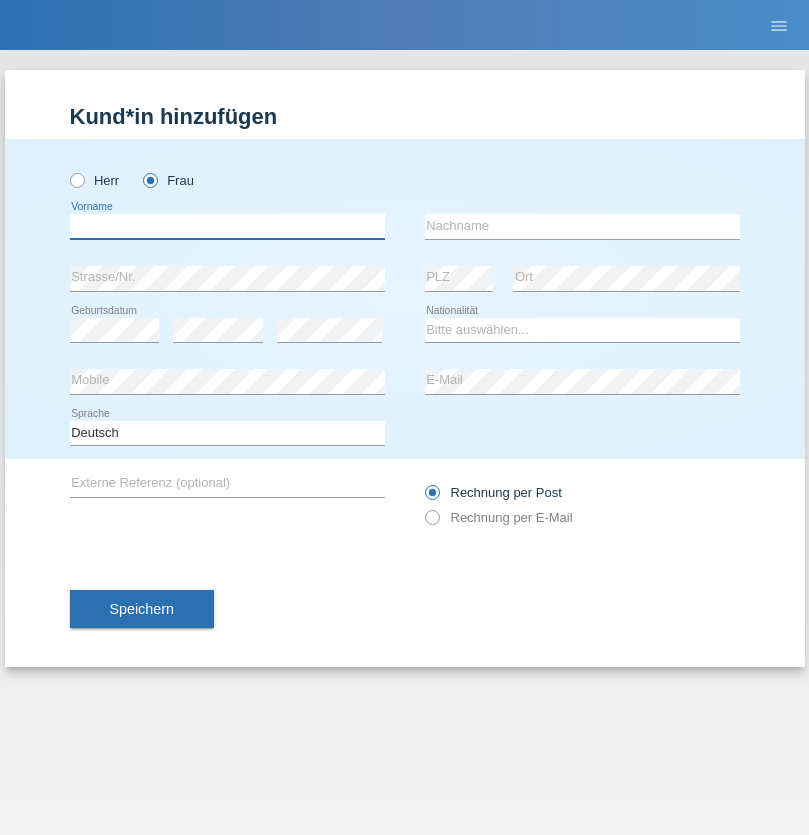 click at bounding box center [227, 226] 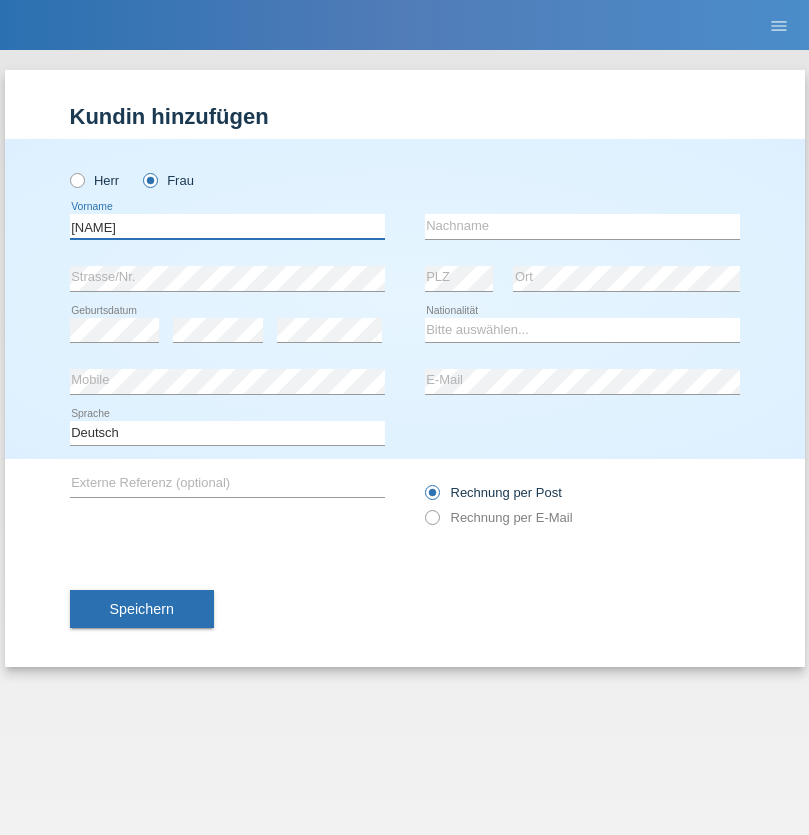 type on "[NAME]" 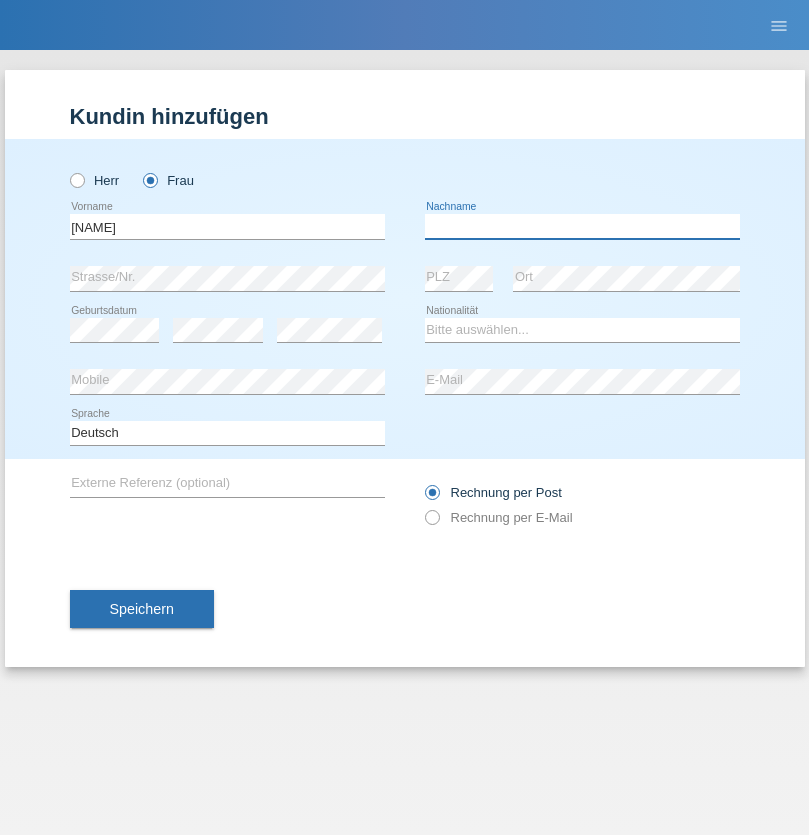 click at bounding box center (582, 226) 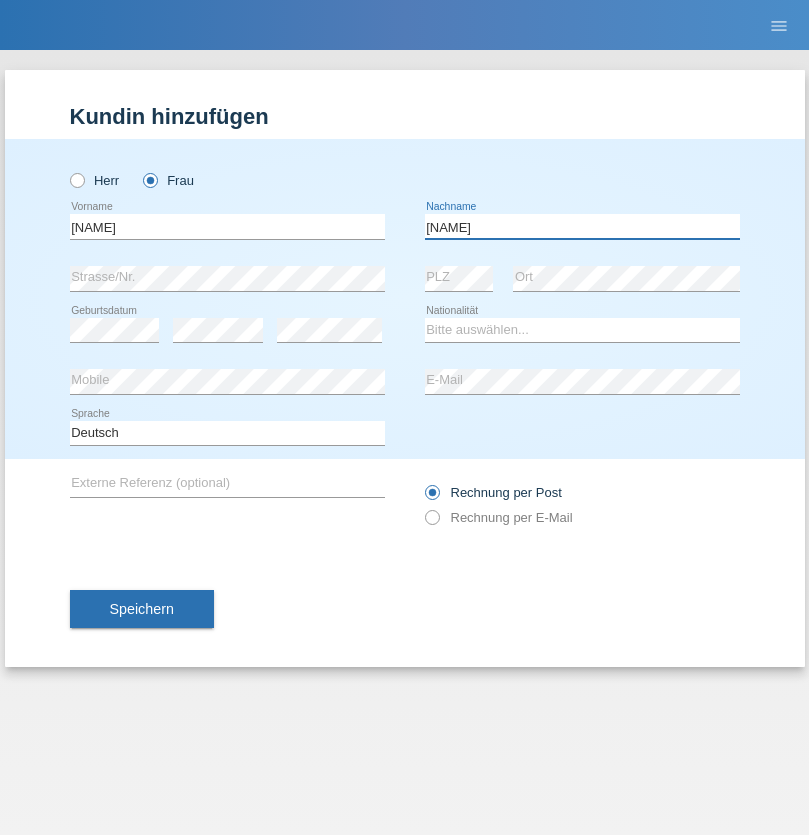 type on "[NAME]" 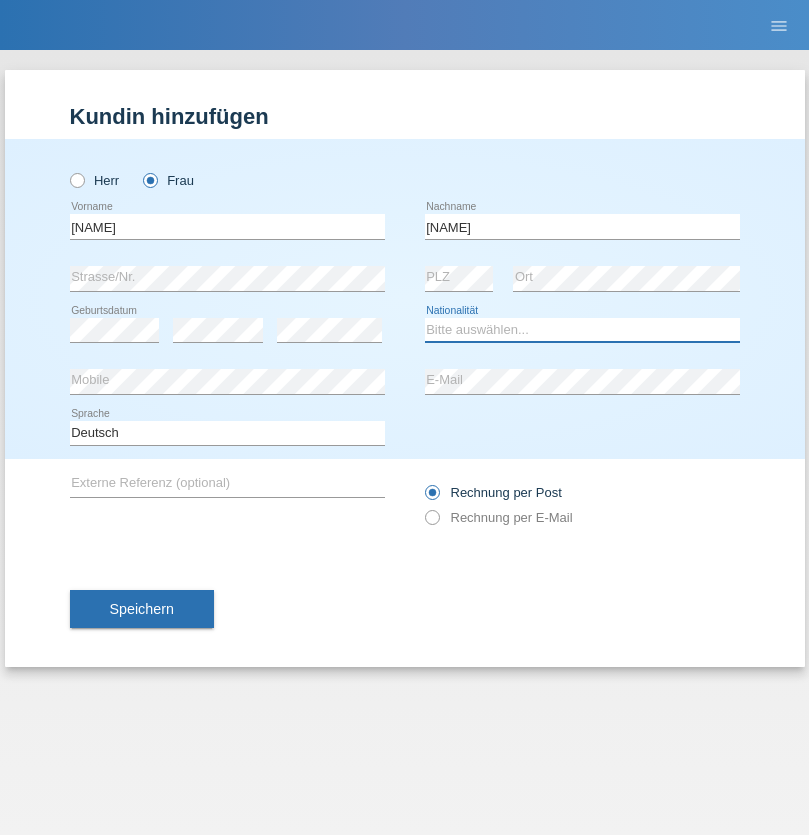 select on "HU" 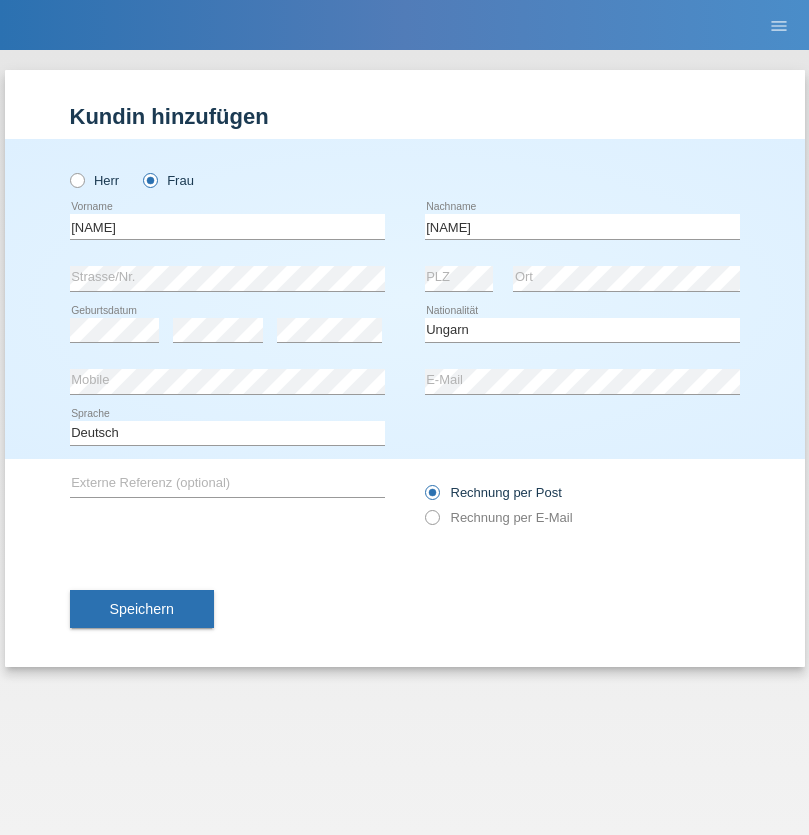 select on "C" 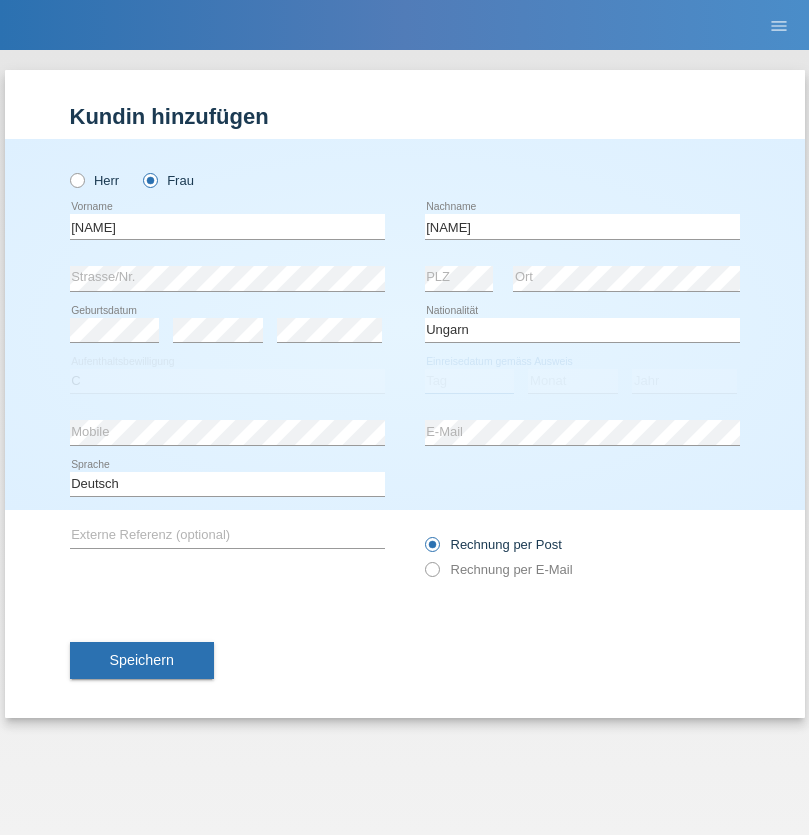 select on "13" 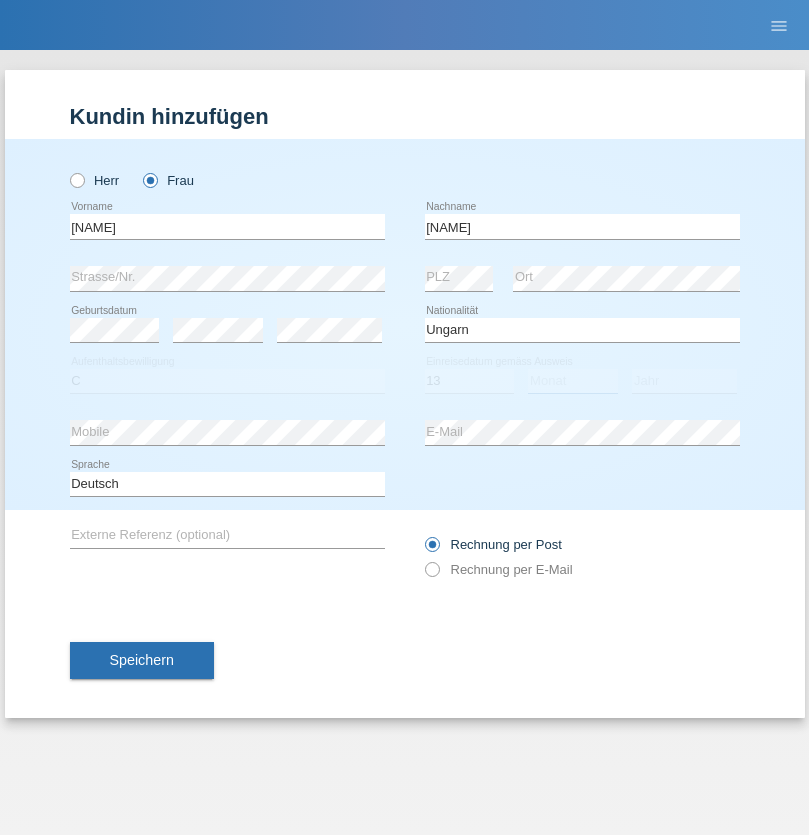 select on "12" 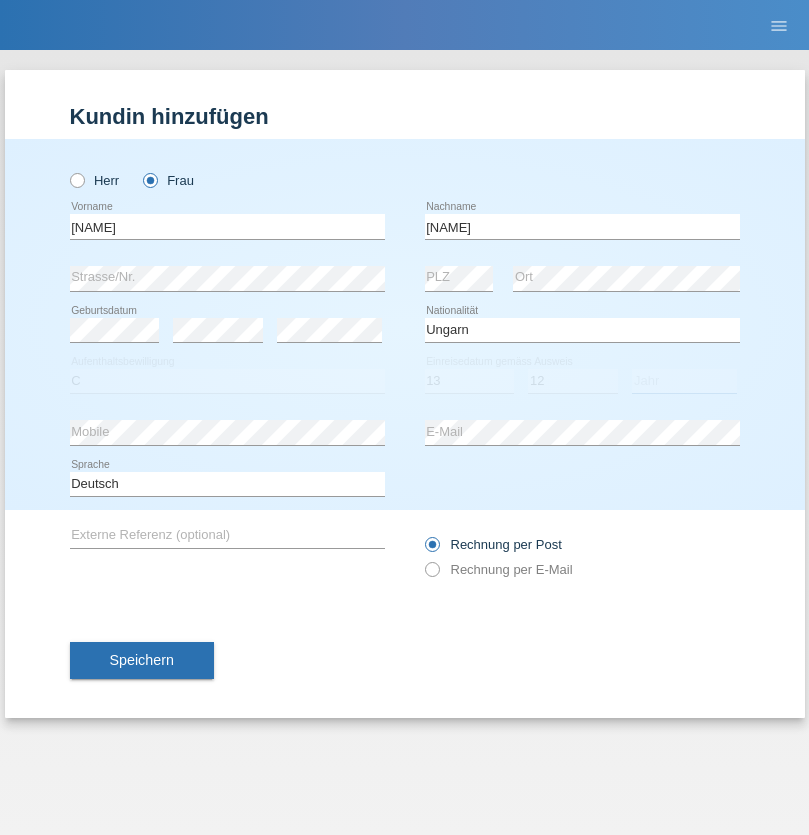 select on "2021" 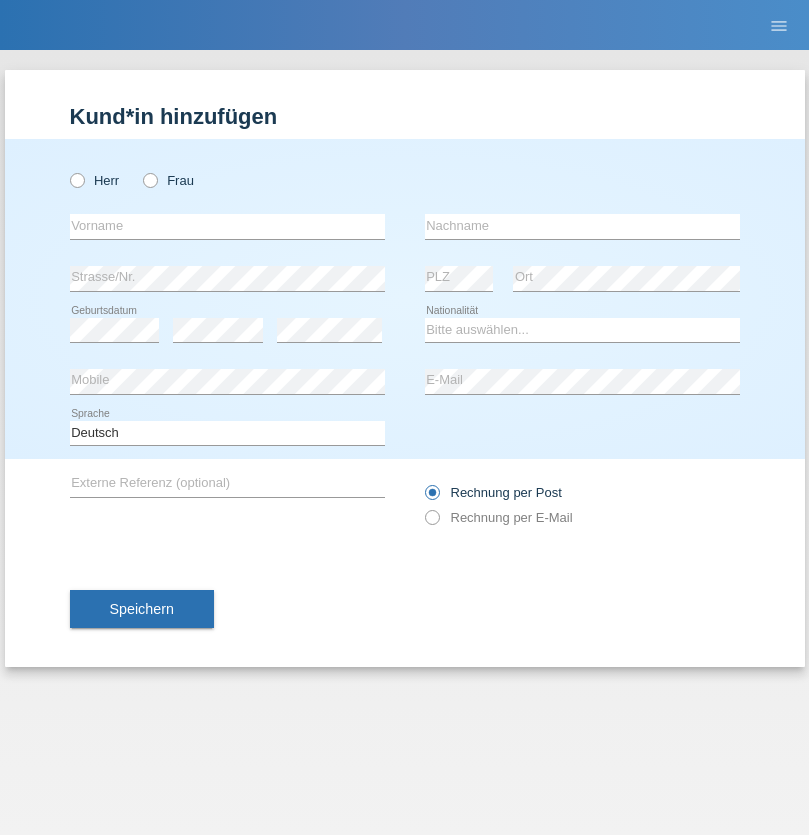 scroll, scrollTop: 0, scrollLeft: 0, axis: both 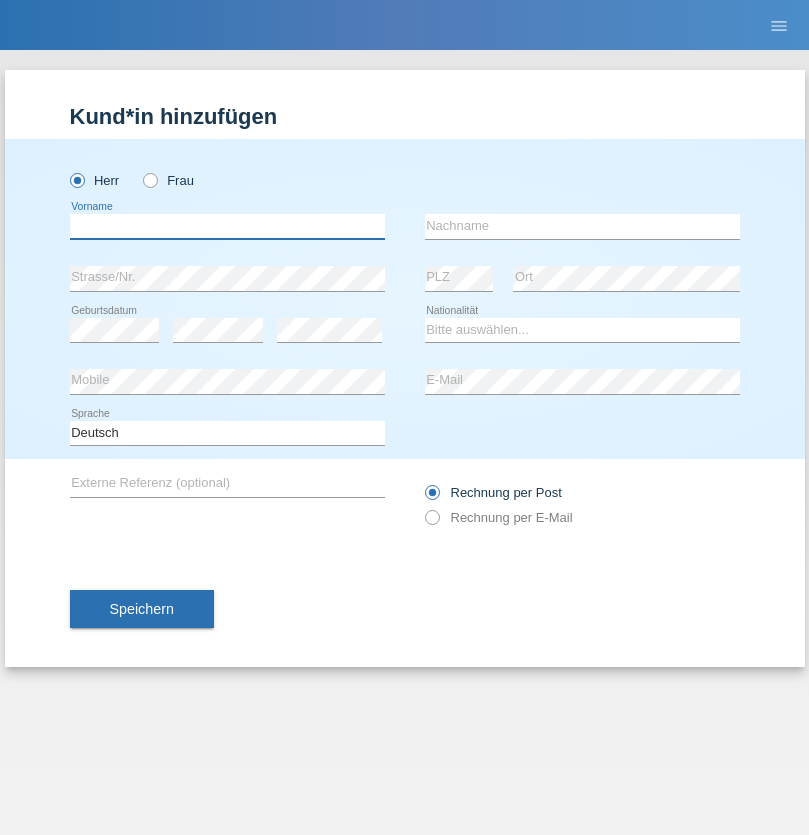 click at bounding box center [227, 226] 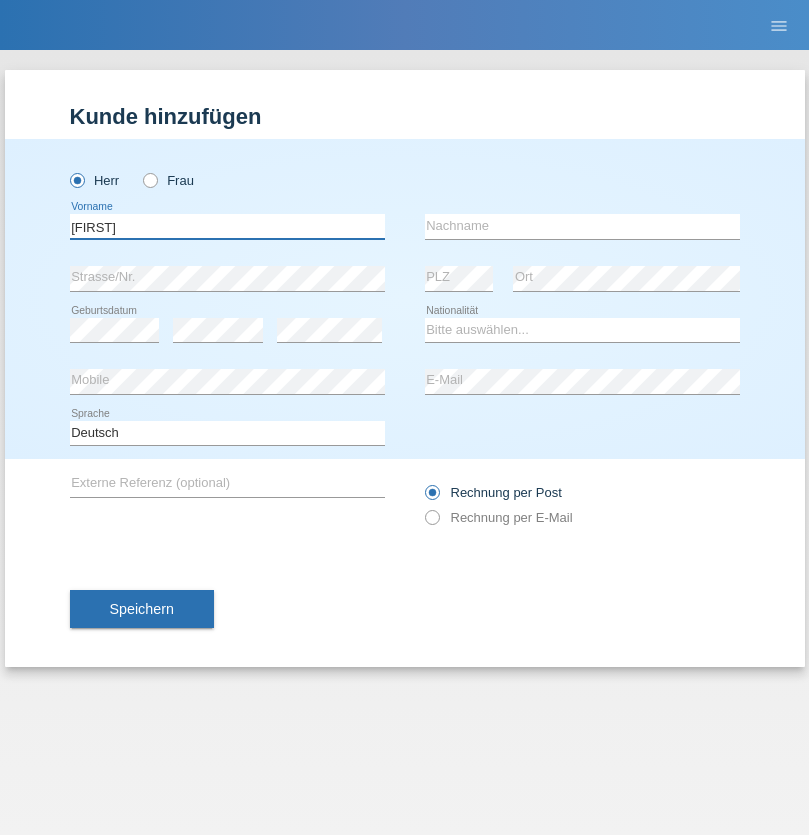 type on "[FIRST]" 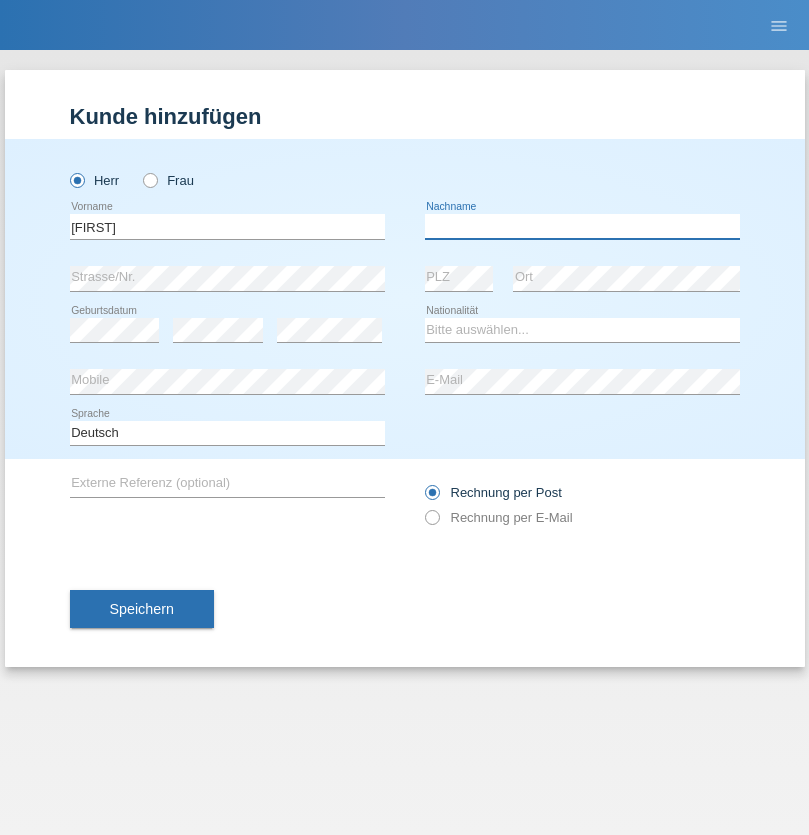 click at bounding box center [582, 226] 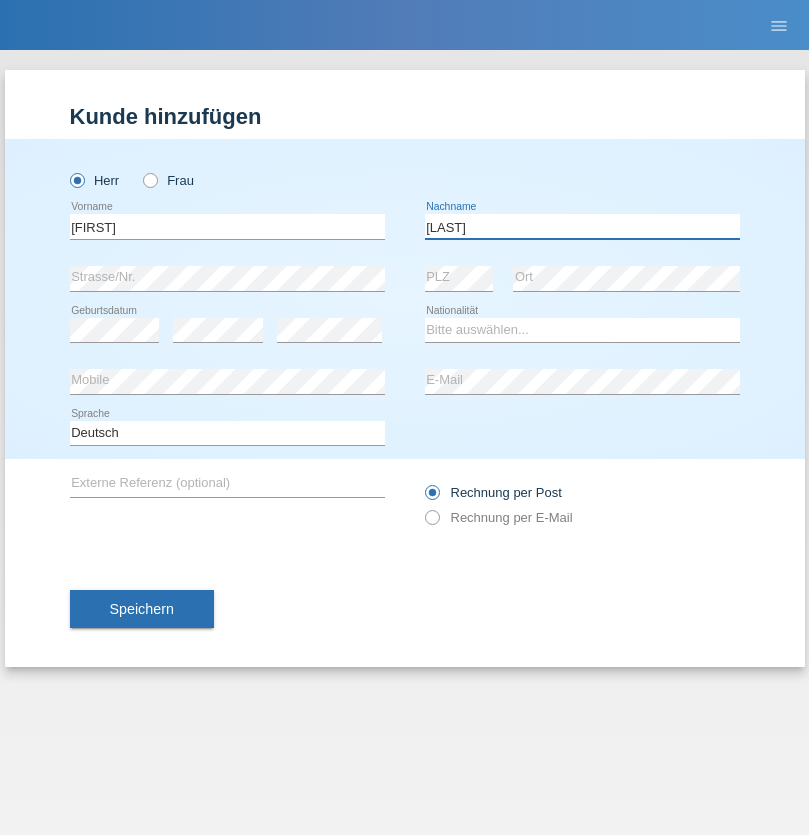 type on "Ferreira" 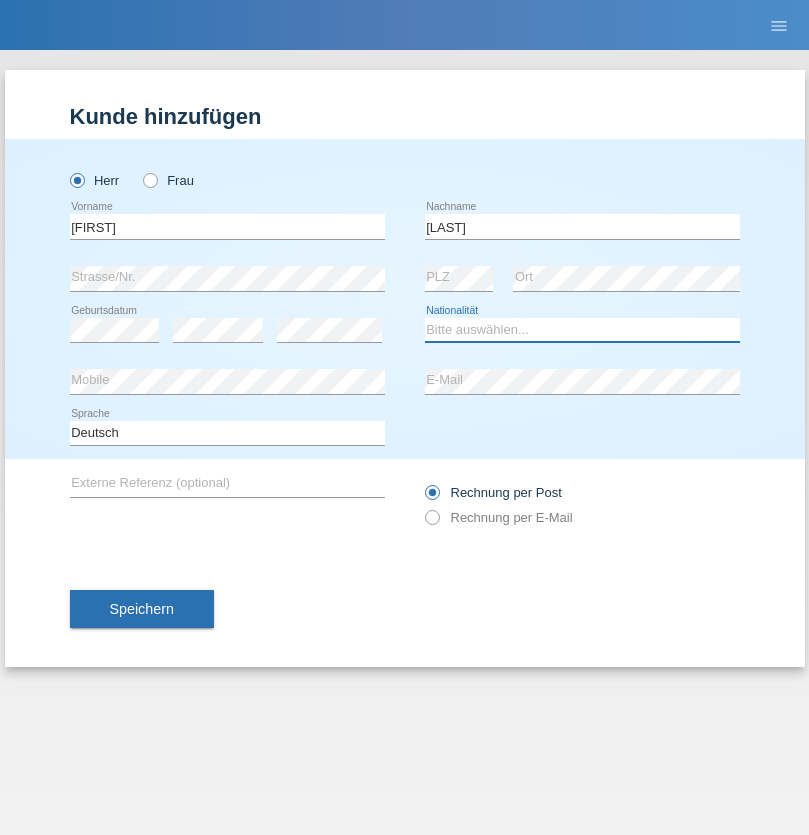 select on "PT" 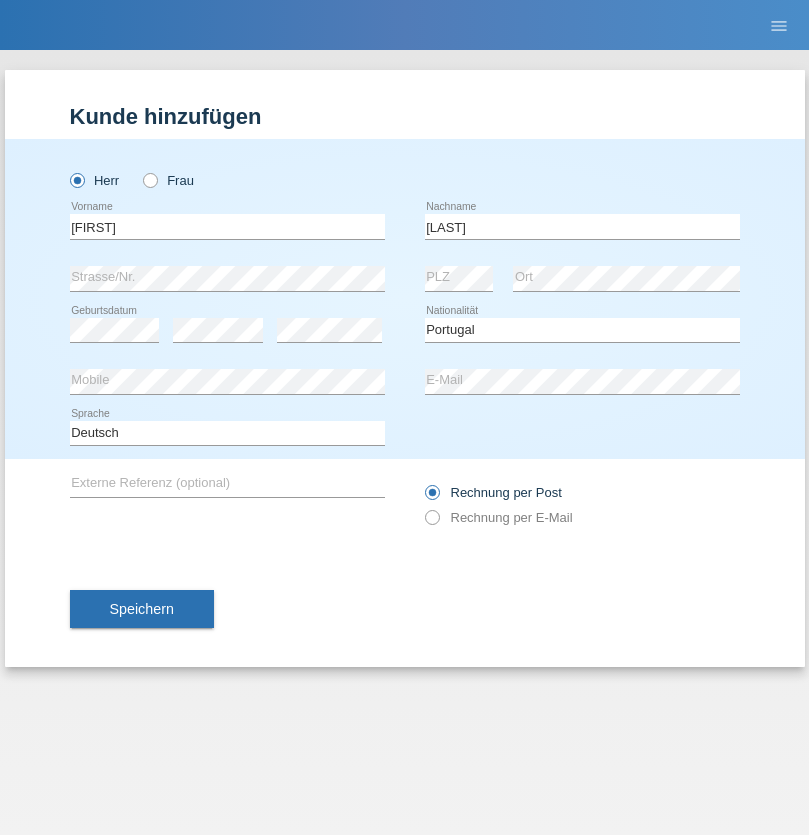 select on "C" 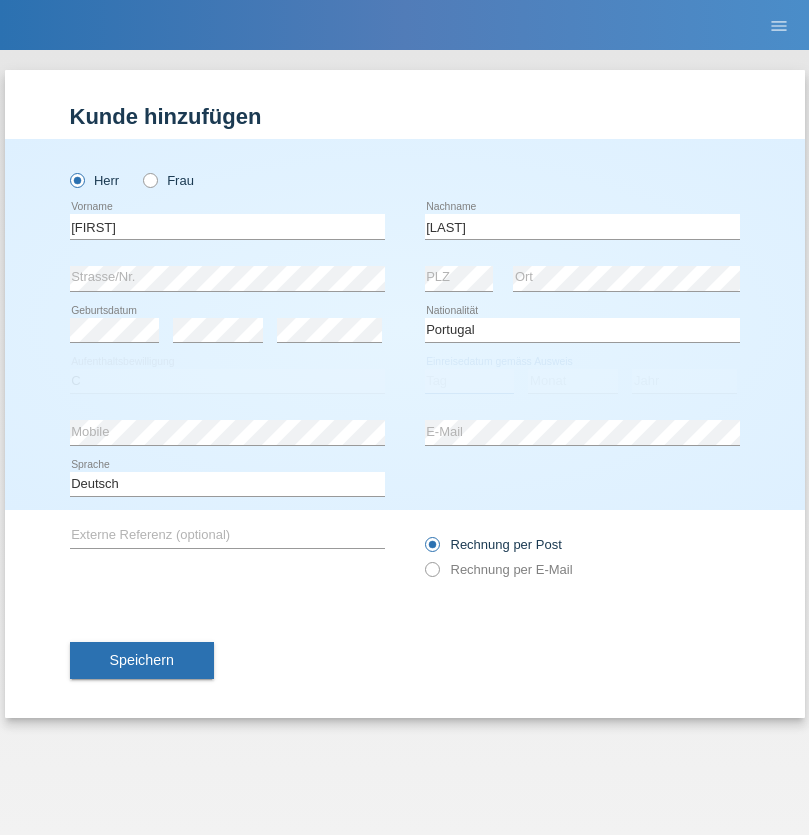 select on "04" 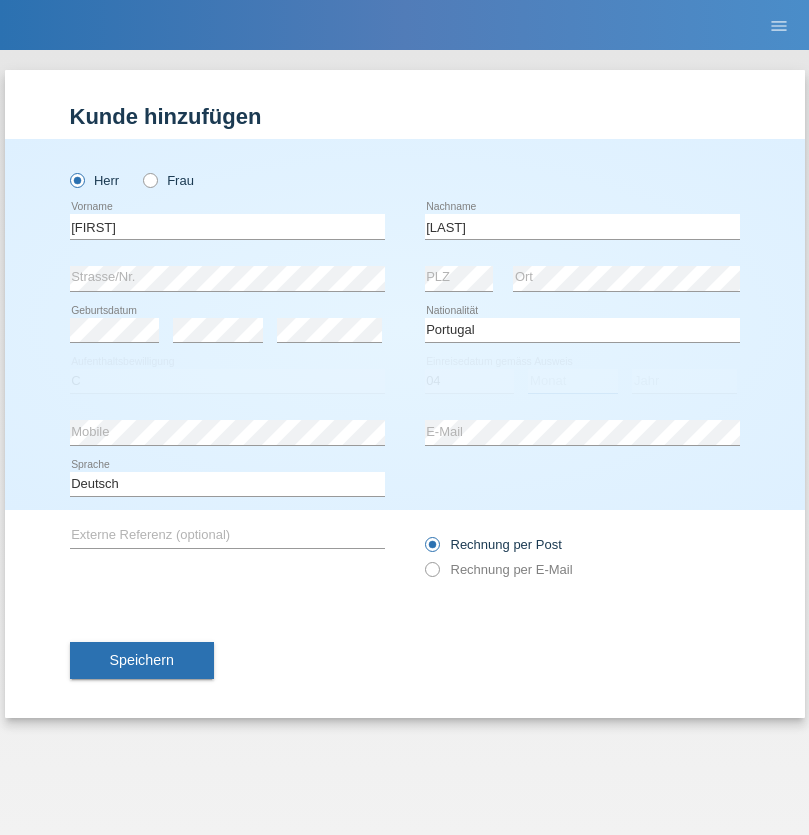 select on "09" 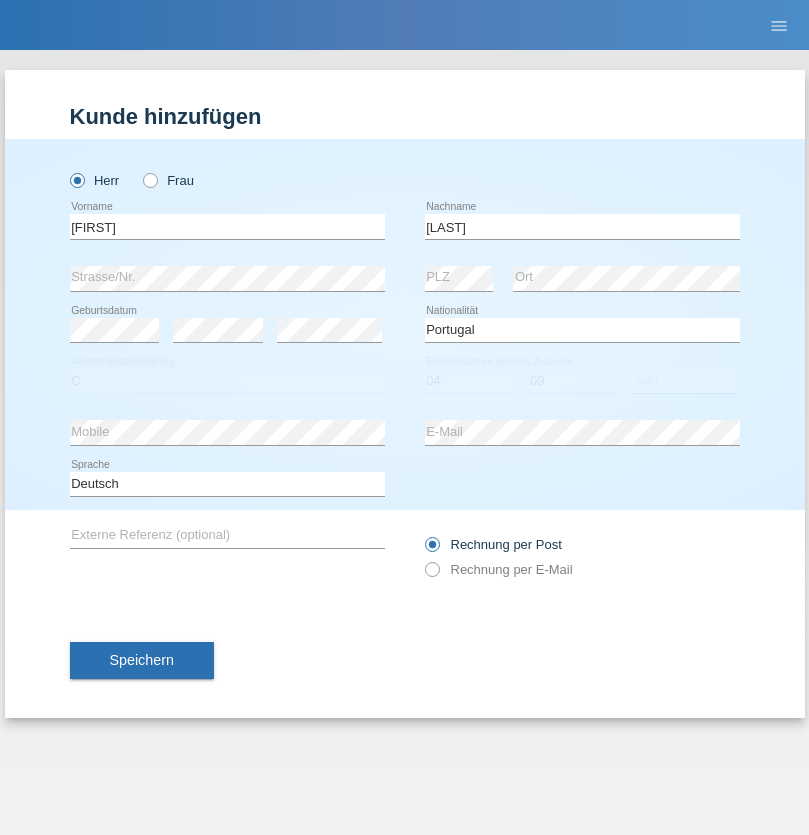 select on "2021" 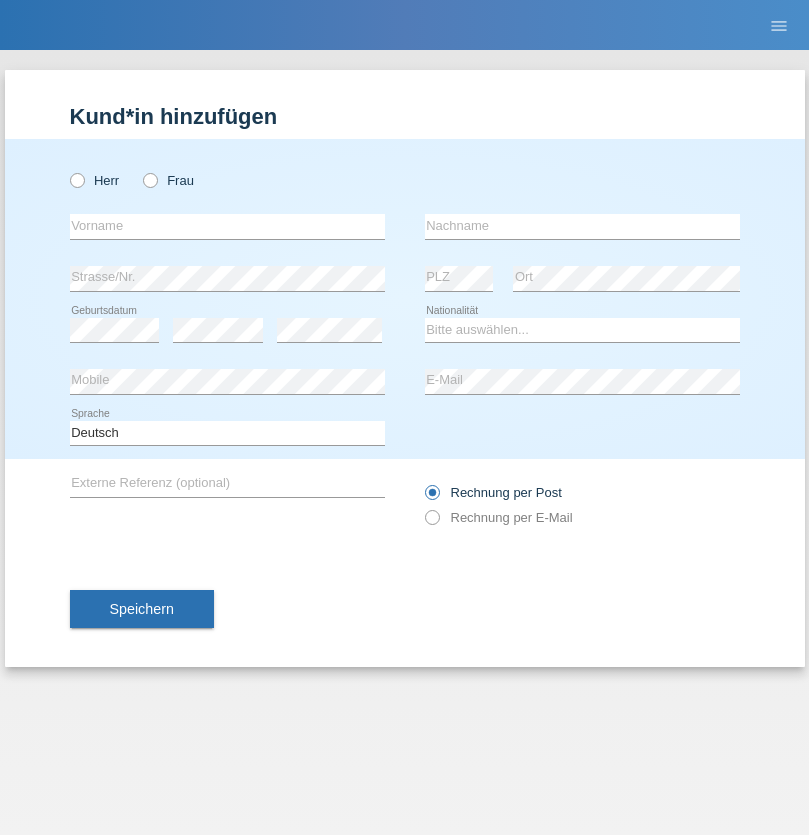 scroll, scrollTop: 0, scrollLeft: 0, axis: both 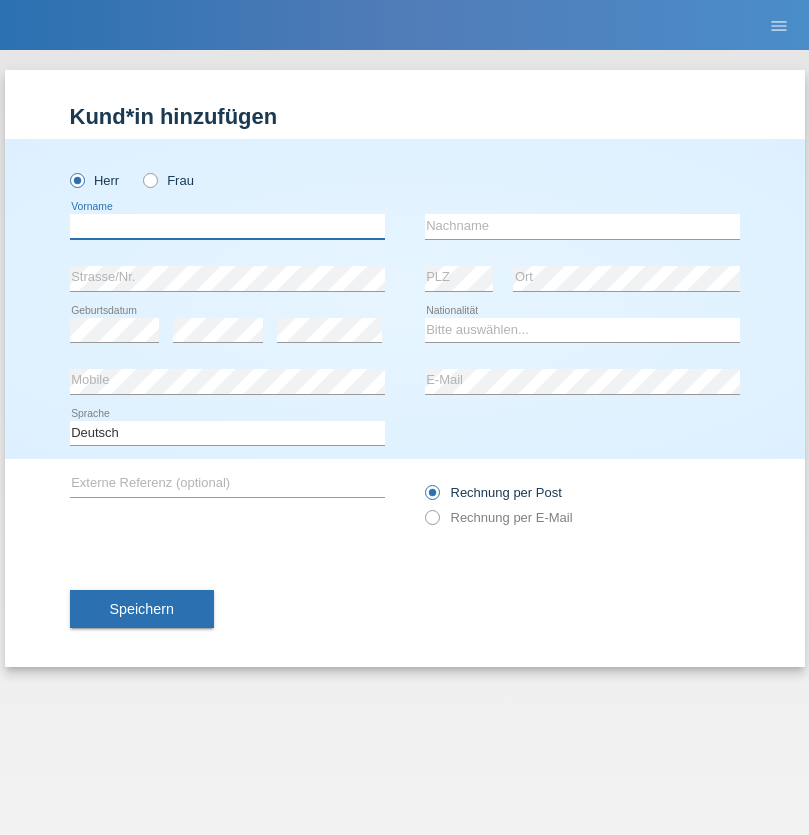 click at bounding box center (227, 226) 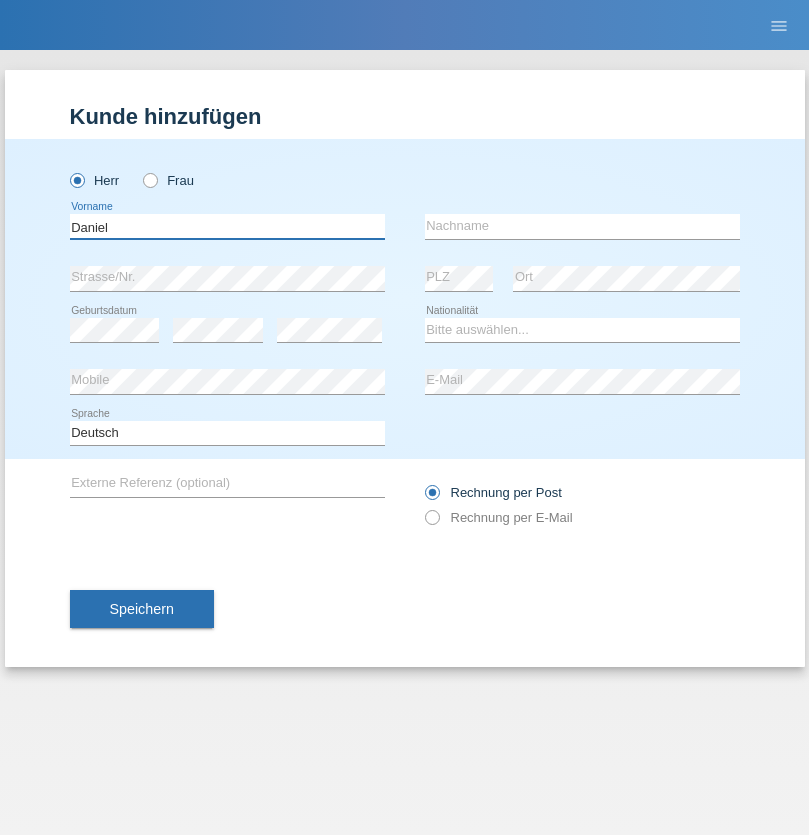 type on "Daniel" 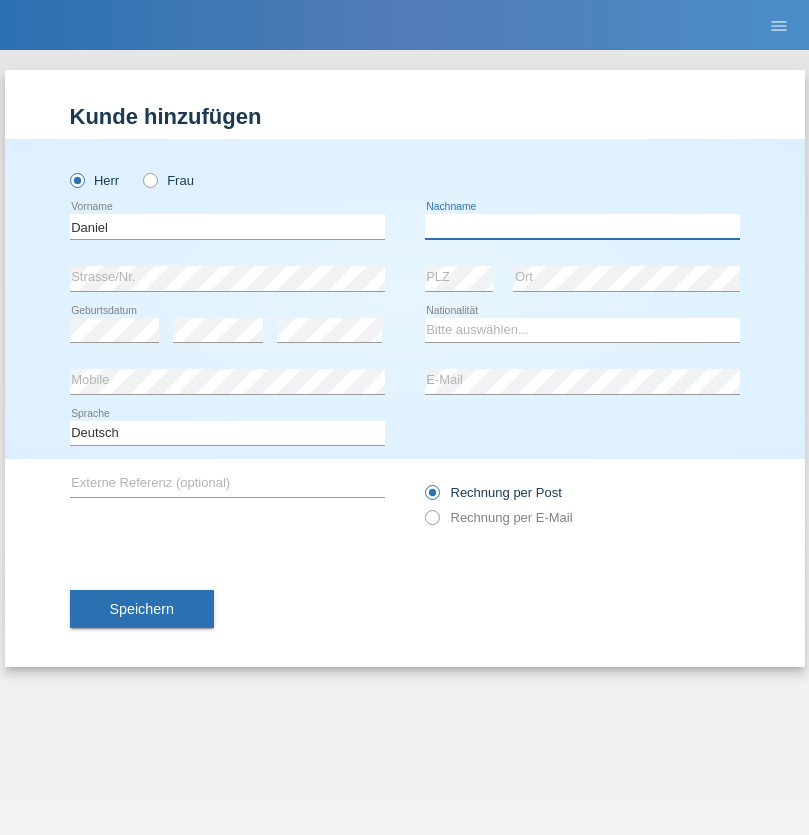 click at bounding box center (582, 226) 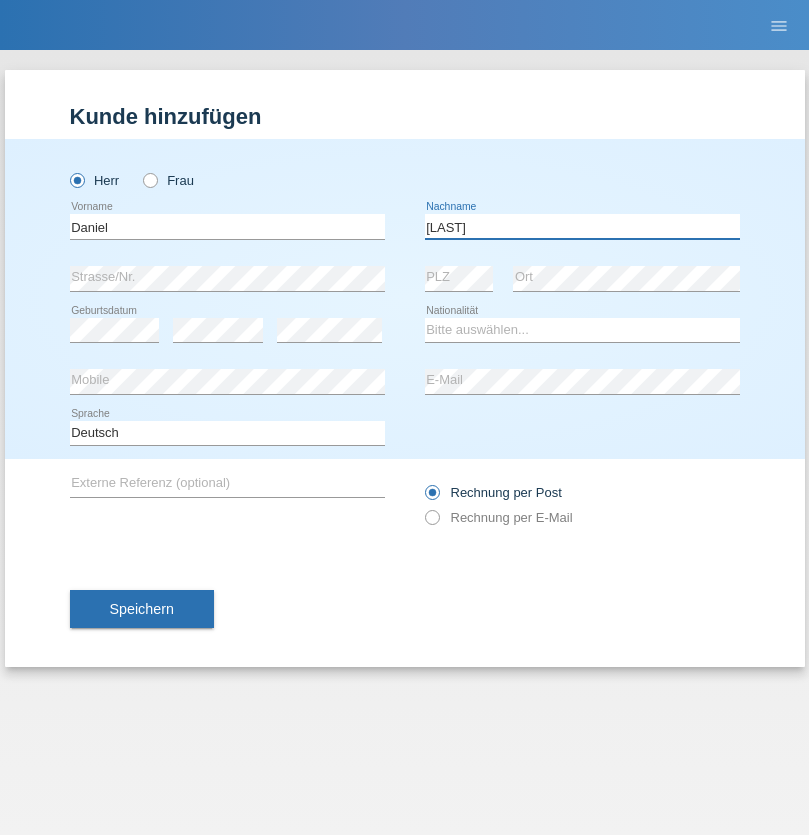 type on "[LAST]" 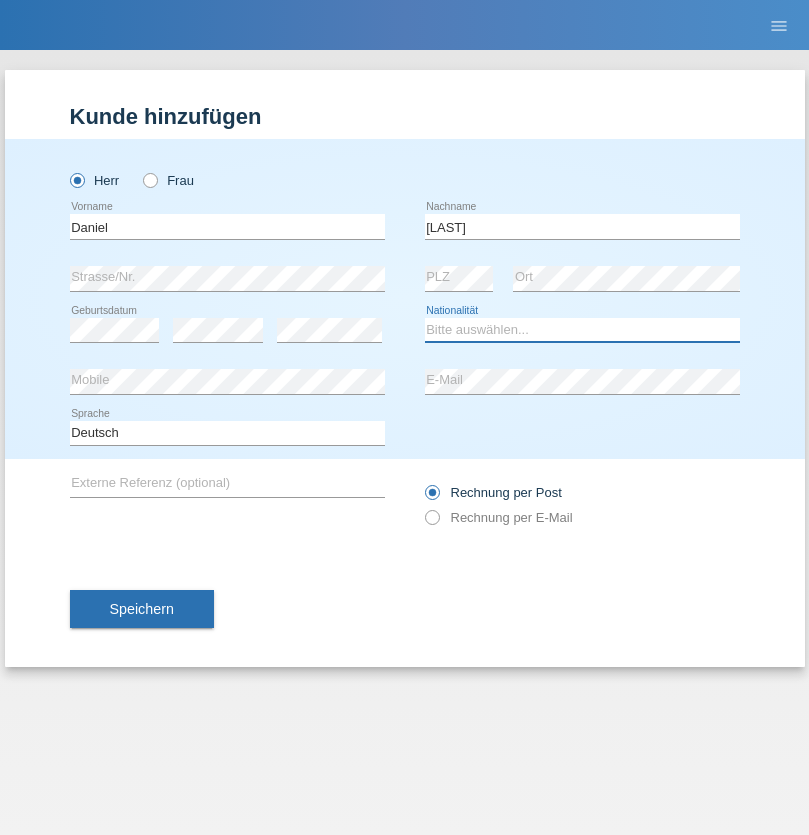 select on "CH" 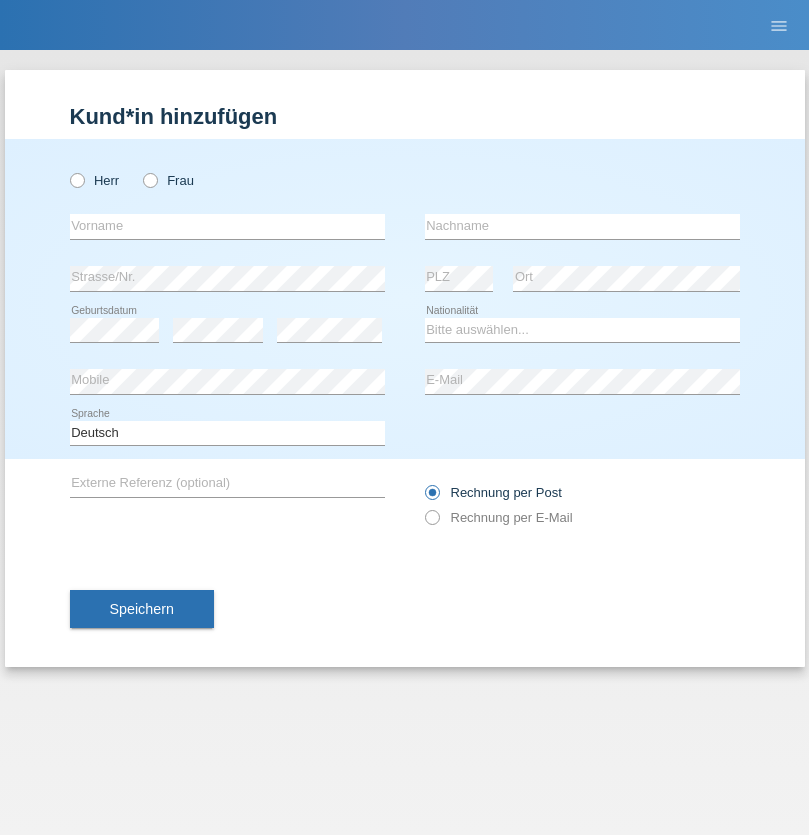 scroll, scrollTop: 0, scrollLeft: 0, axis: both 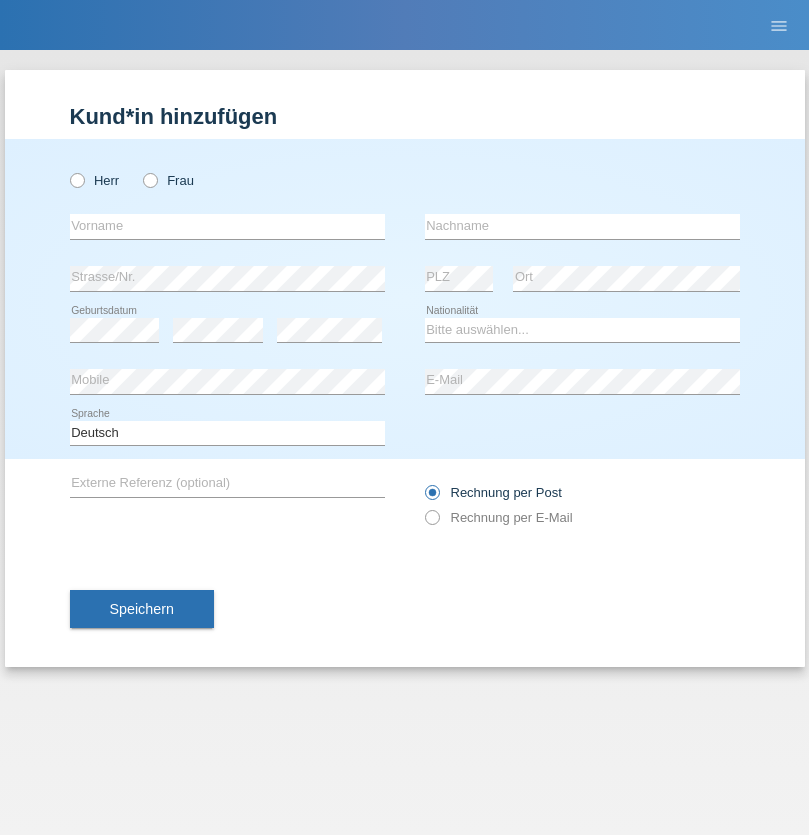 radio on "true" 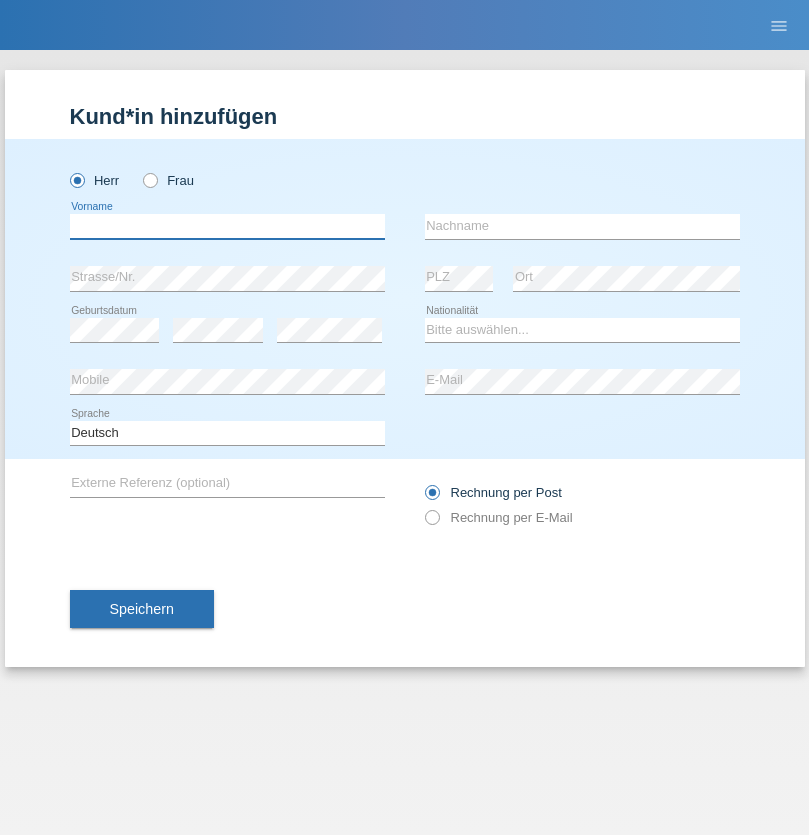 click at bounding box center (227, 226) 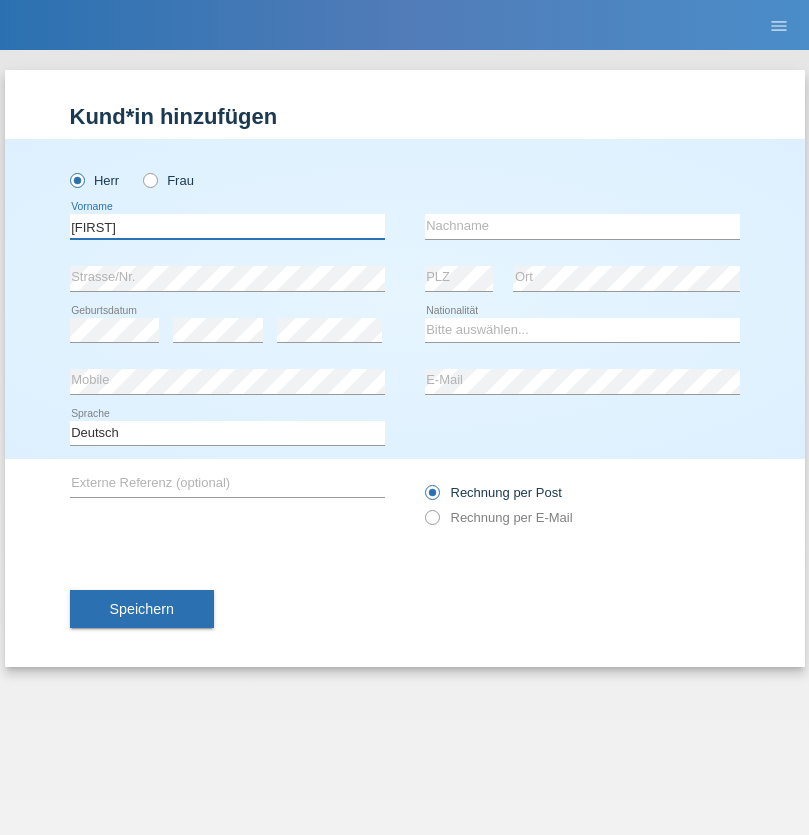 type on "[FIRST]" 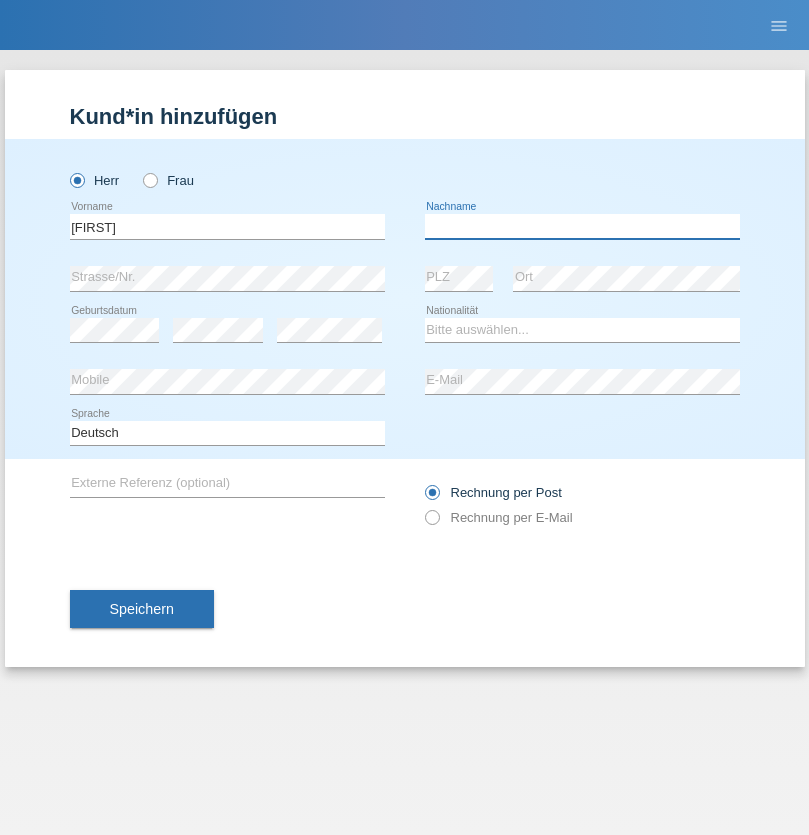 click at bounding box center (582, 226) 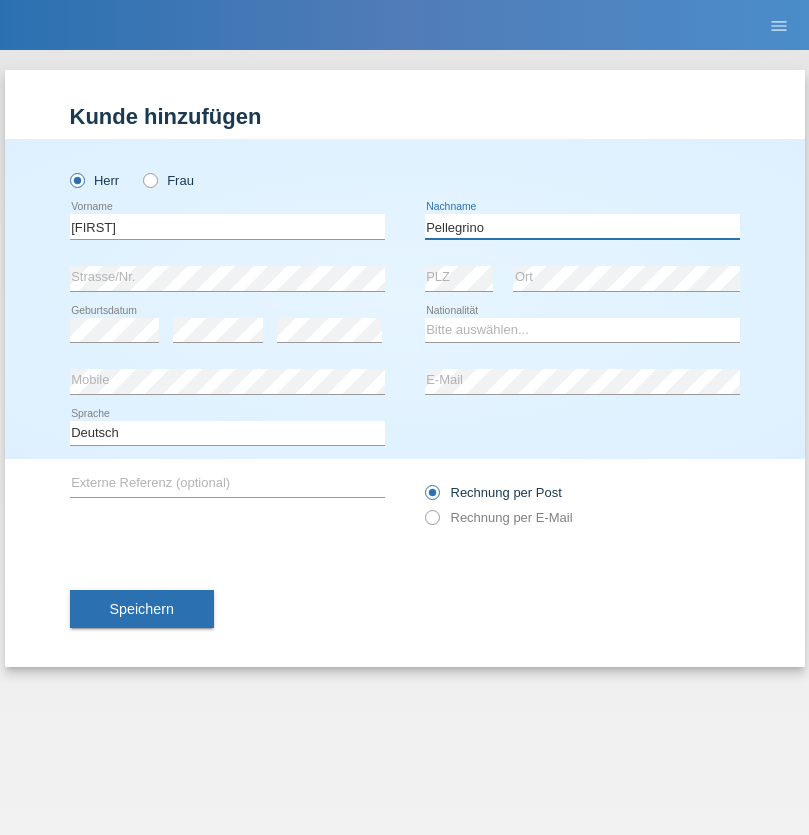 type on "Pellegrino" 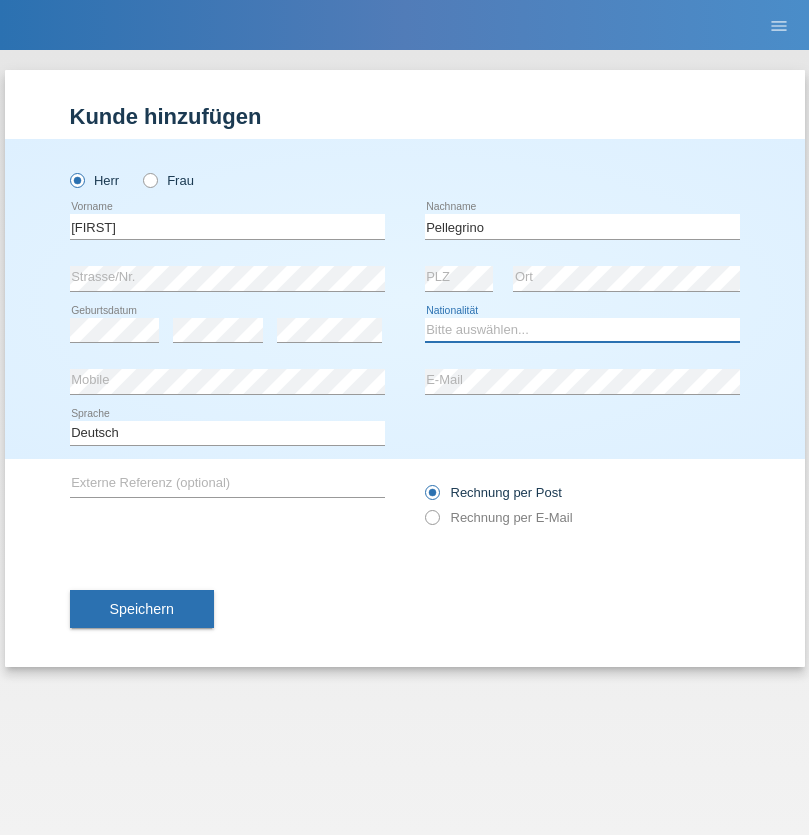 select on "IT" 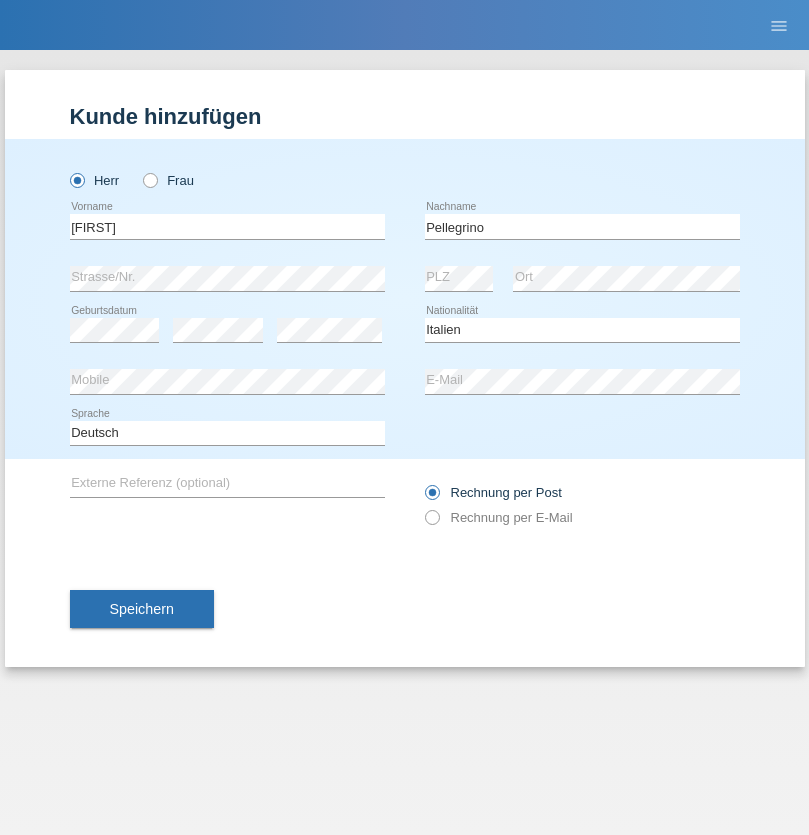select on "C" 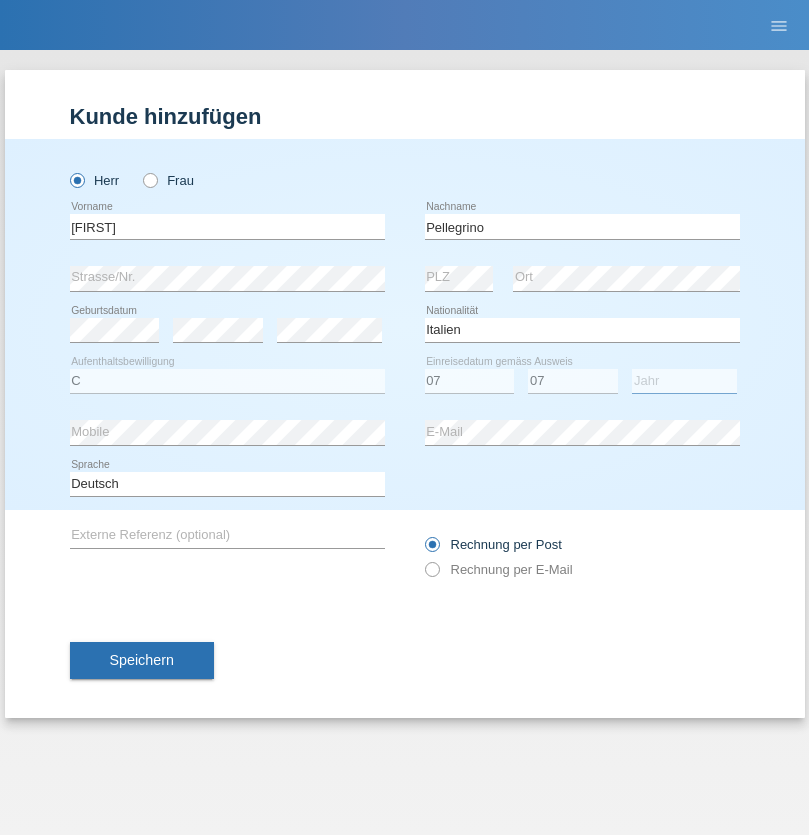 select on "2021" 